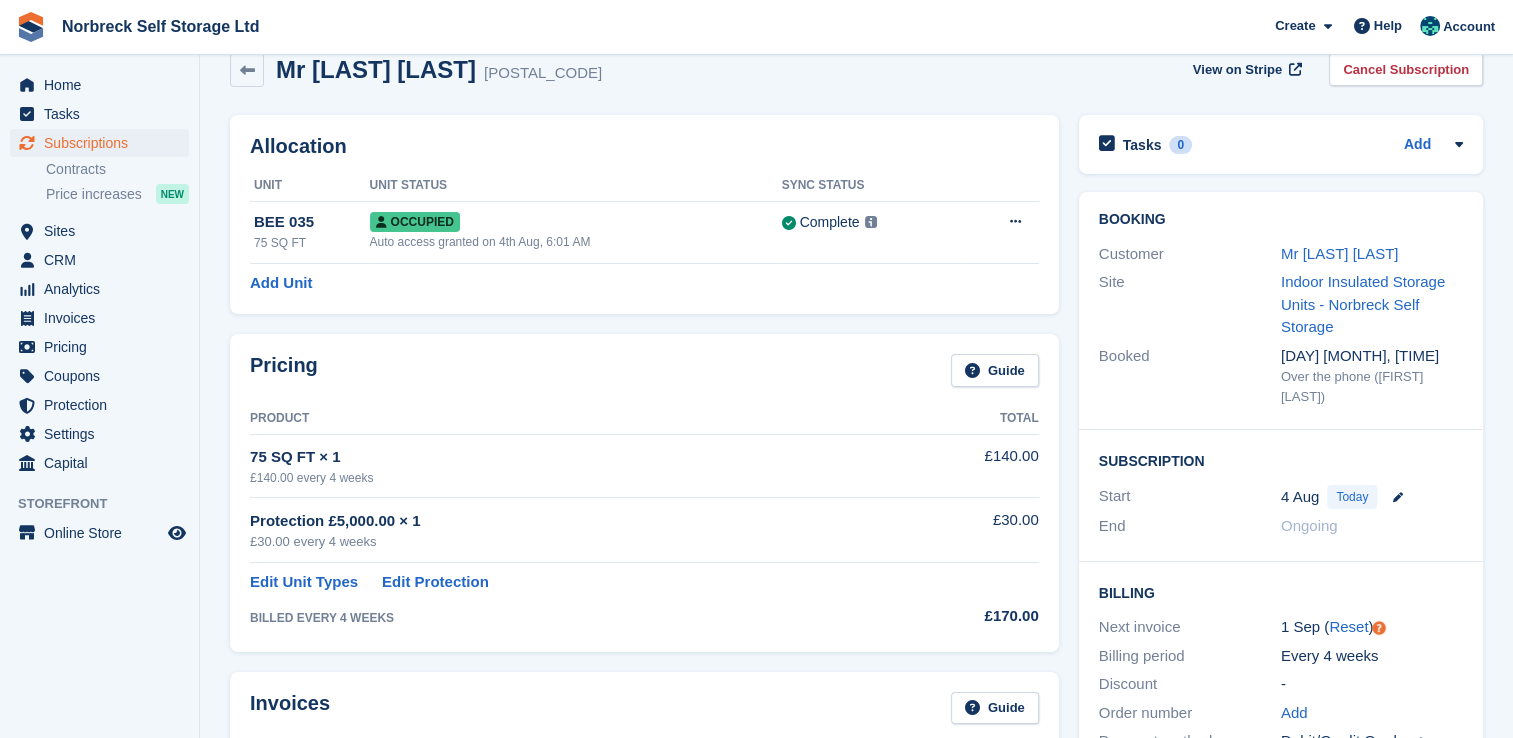 scroll, scrollTop: 0, scrollLeft: 0, axis: both 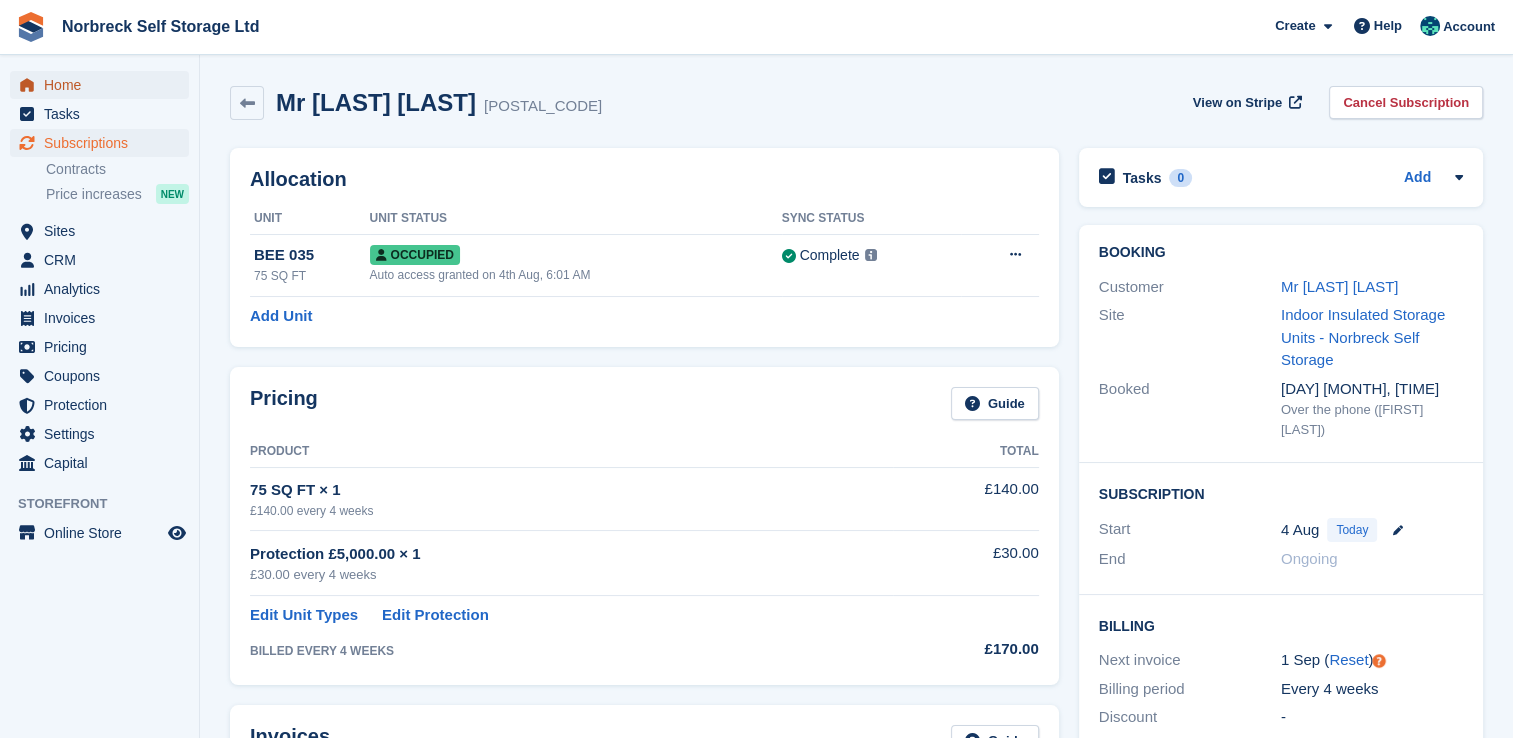click on "Home" at bounding box center [104, 85] 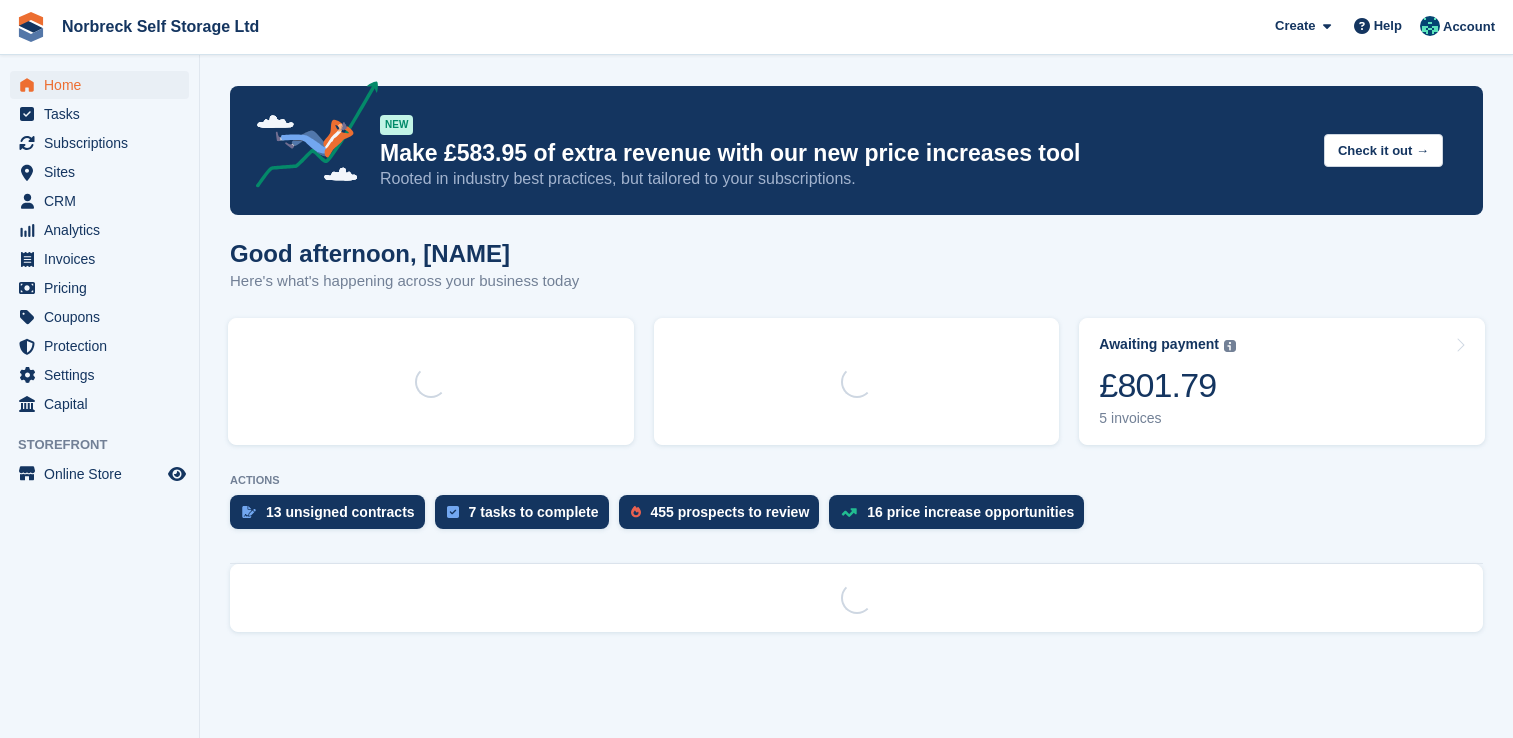 scroll, scrollTop: 0, scrollLeft: 0, axis: both 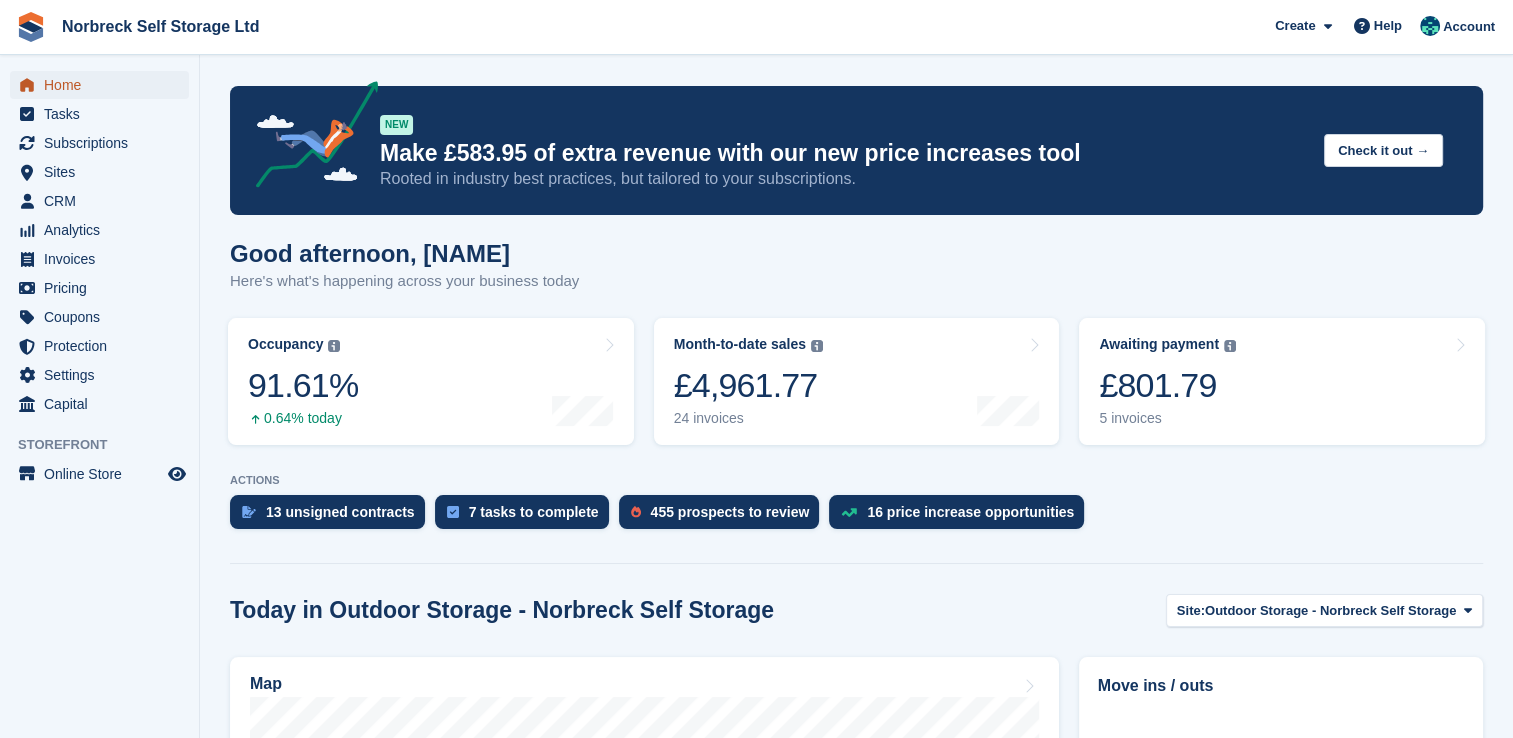 click on "Home" at bounding box center (104, 85) 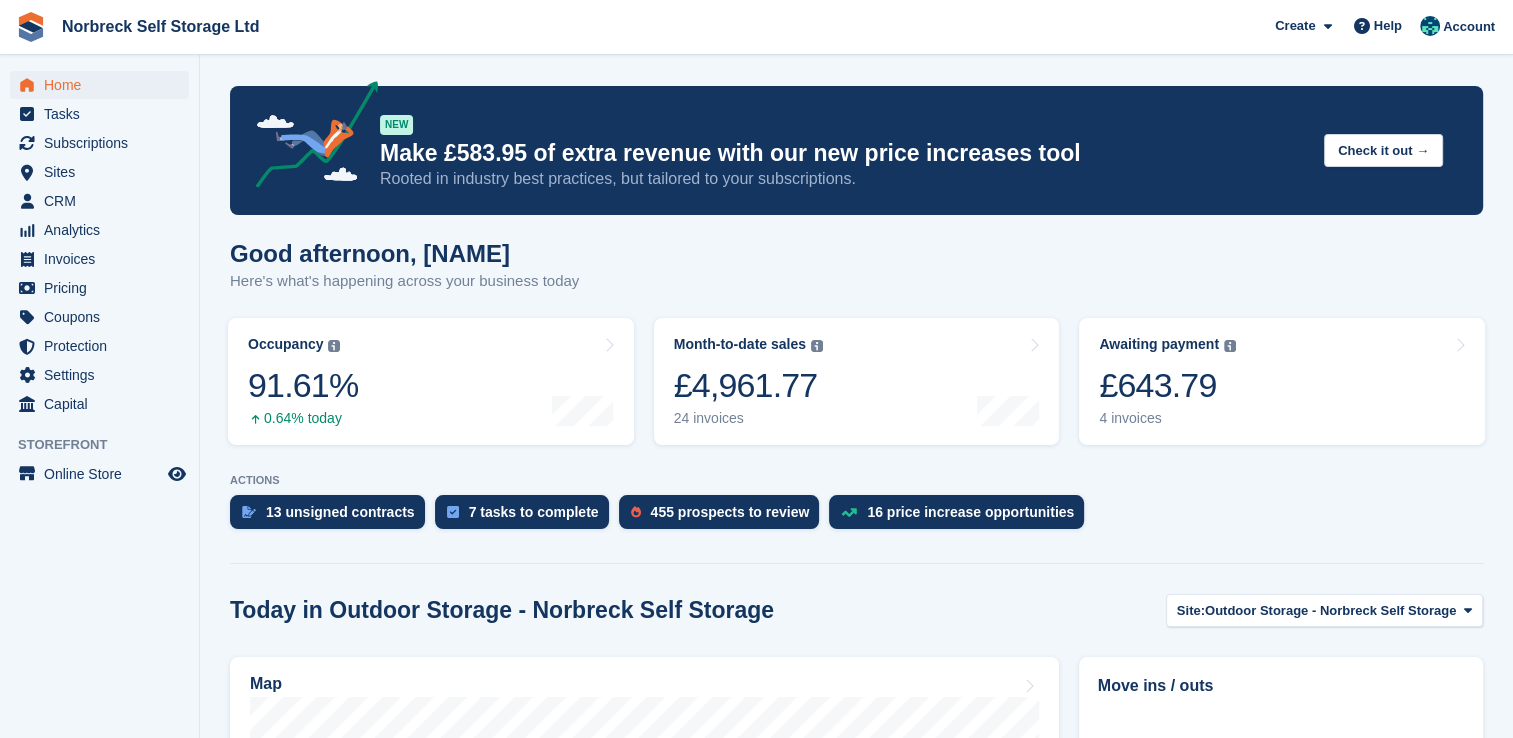 click on "Good afternoon, Sally
Here's what's happening across your business today" at bounding box center (856, 278) 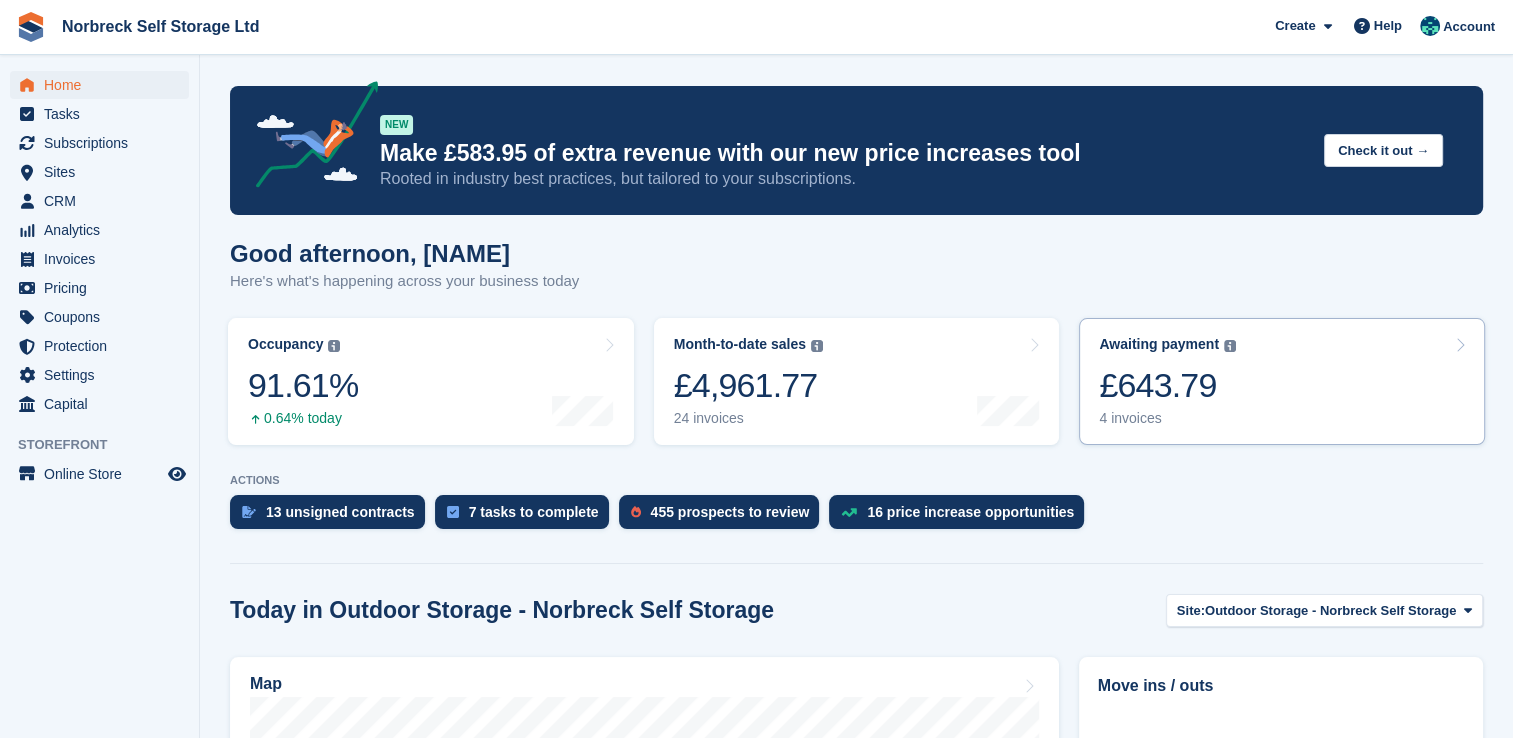 click on "Awaiting payment
The total outstanding balance on all open invoices.
£643.79
4 invoices" at bounding box center (1282, 381) 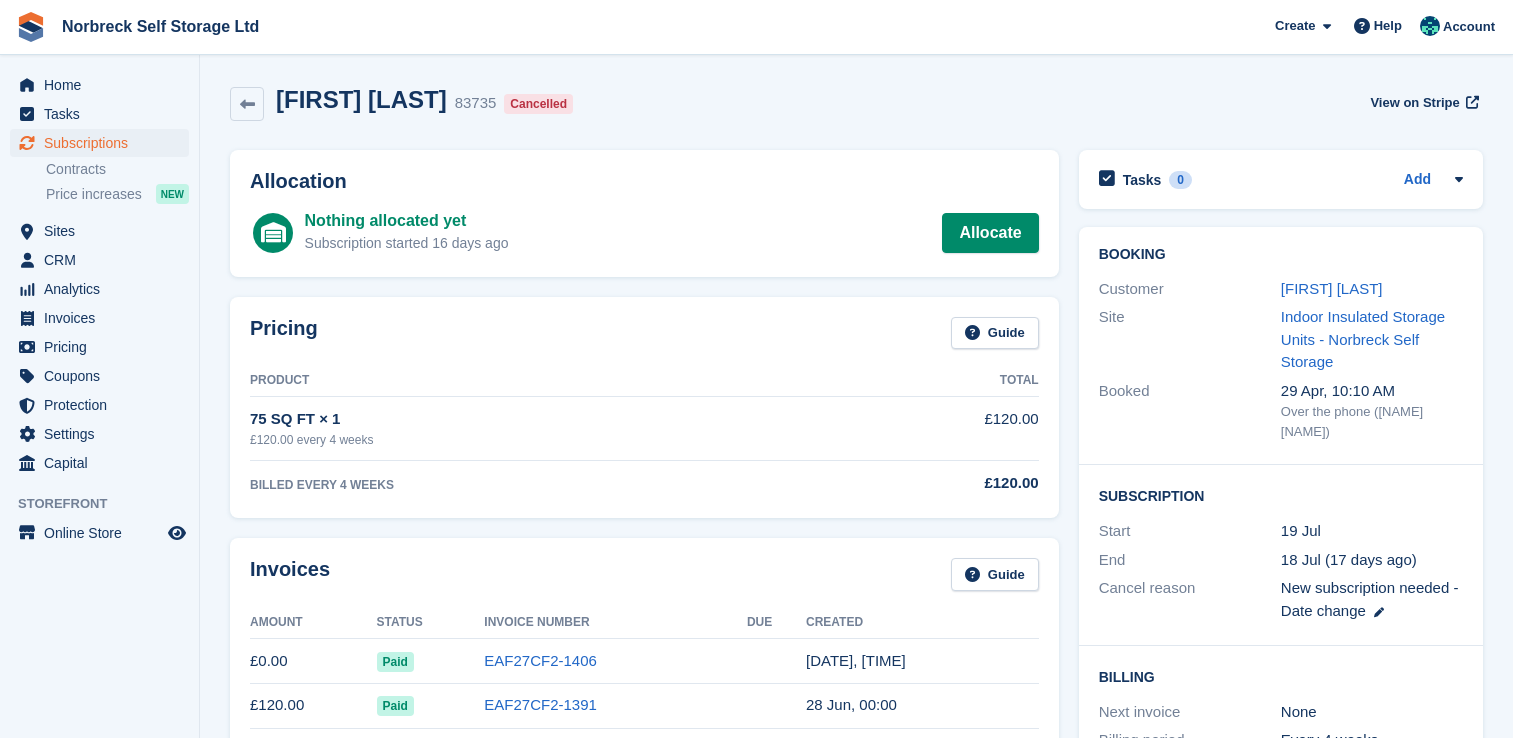 scroll, scrollTop: 0, scrollLeft: 0, axis: both 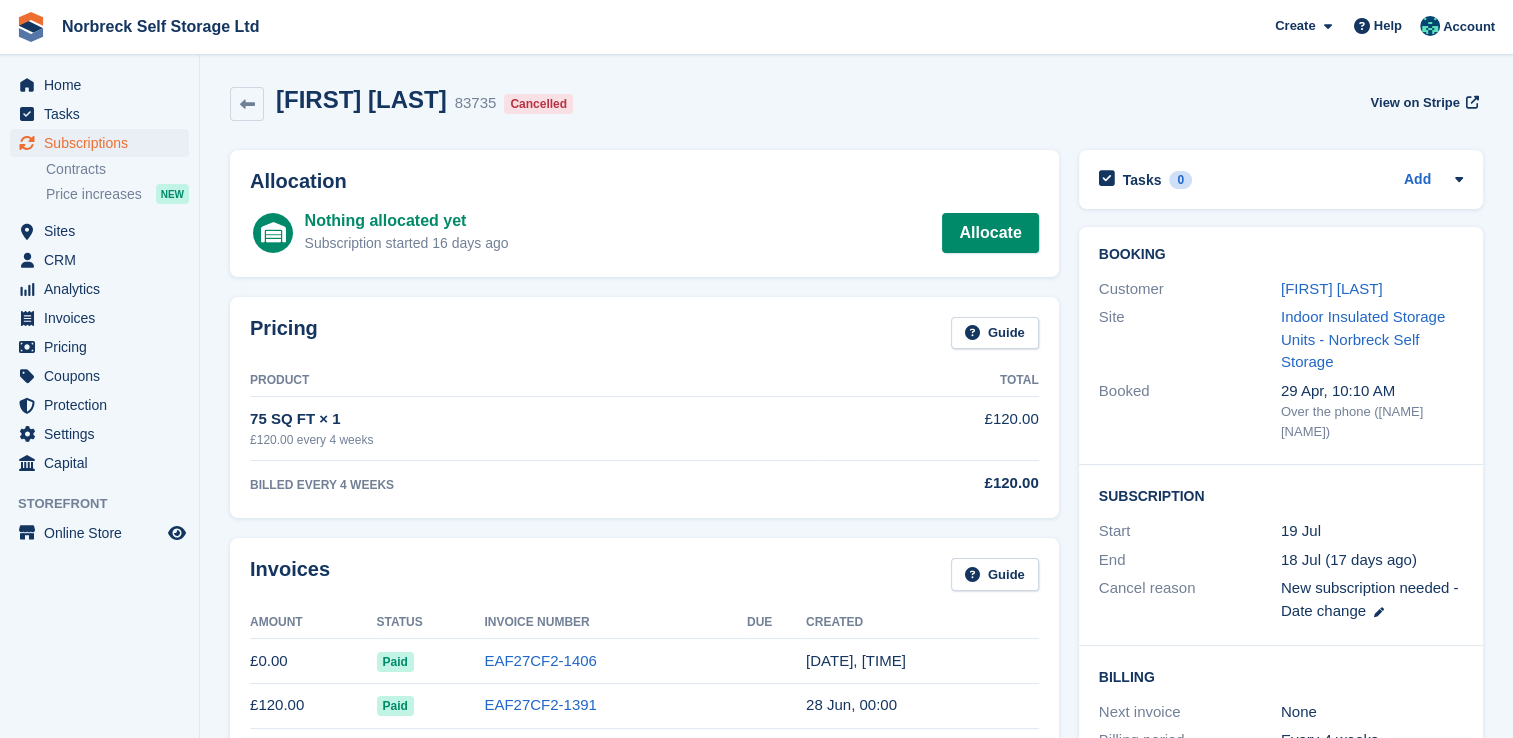 click on "Home" at bounding box center [104, 85] 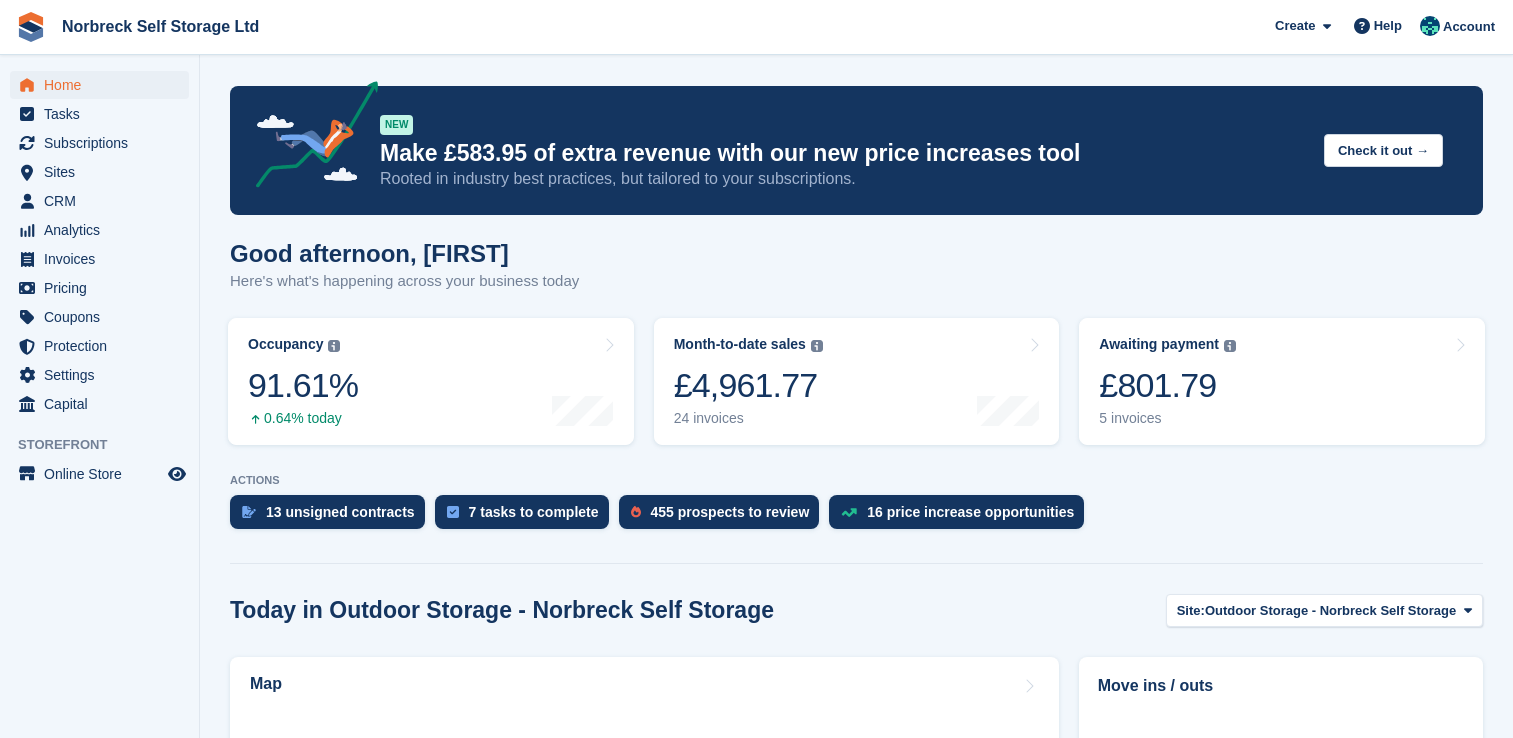 scroll, scrollTop: 0, scrollLeft: 0, axis: both 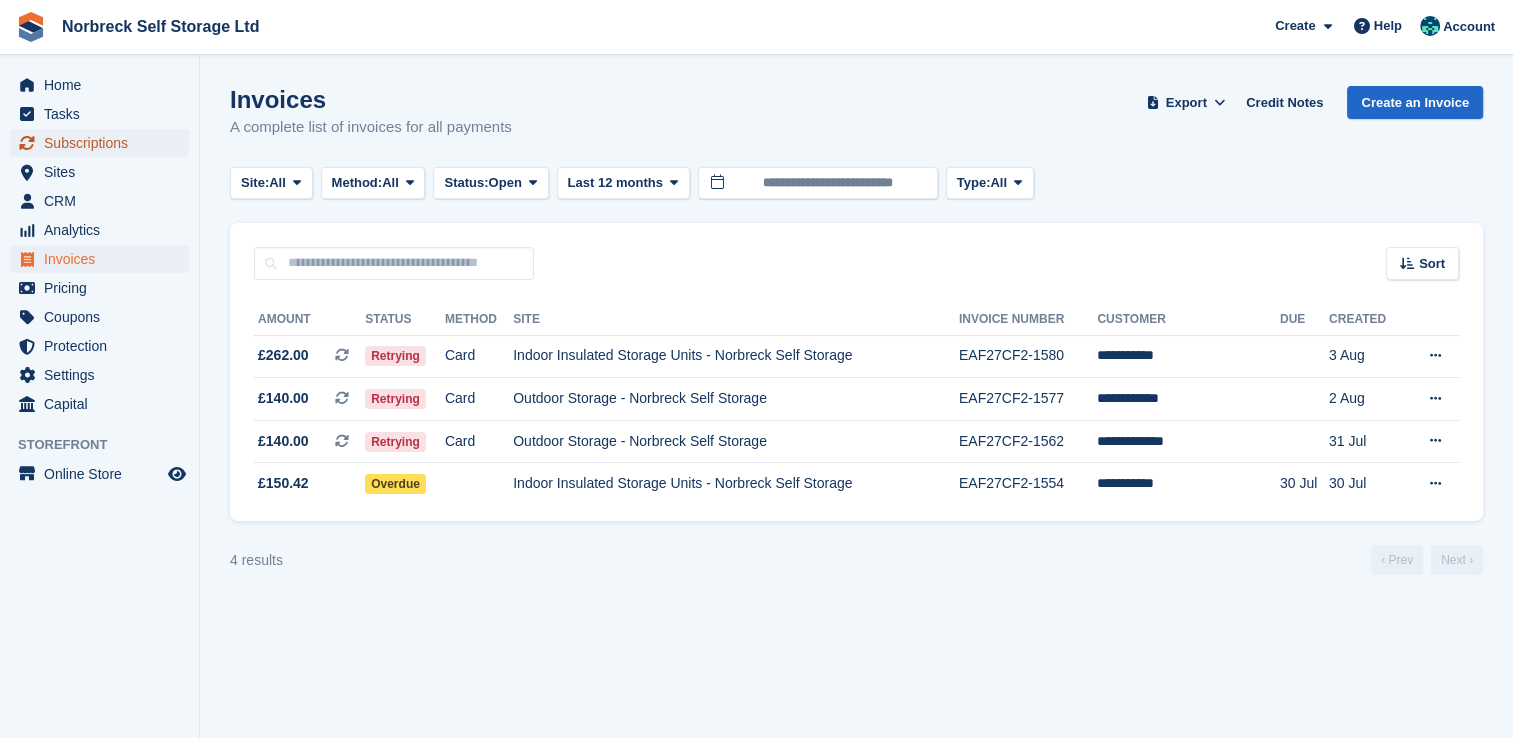 click on "Subscriptions" at bounding box center (104, 143) 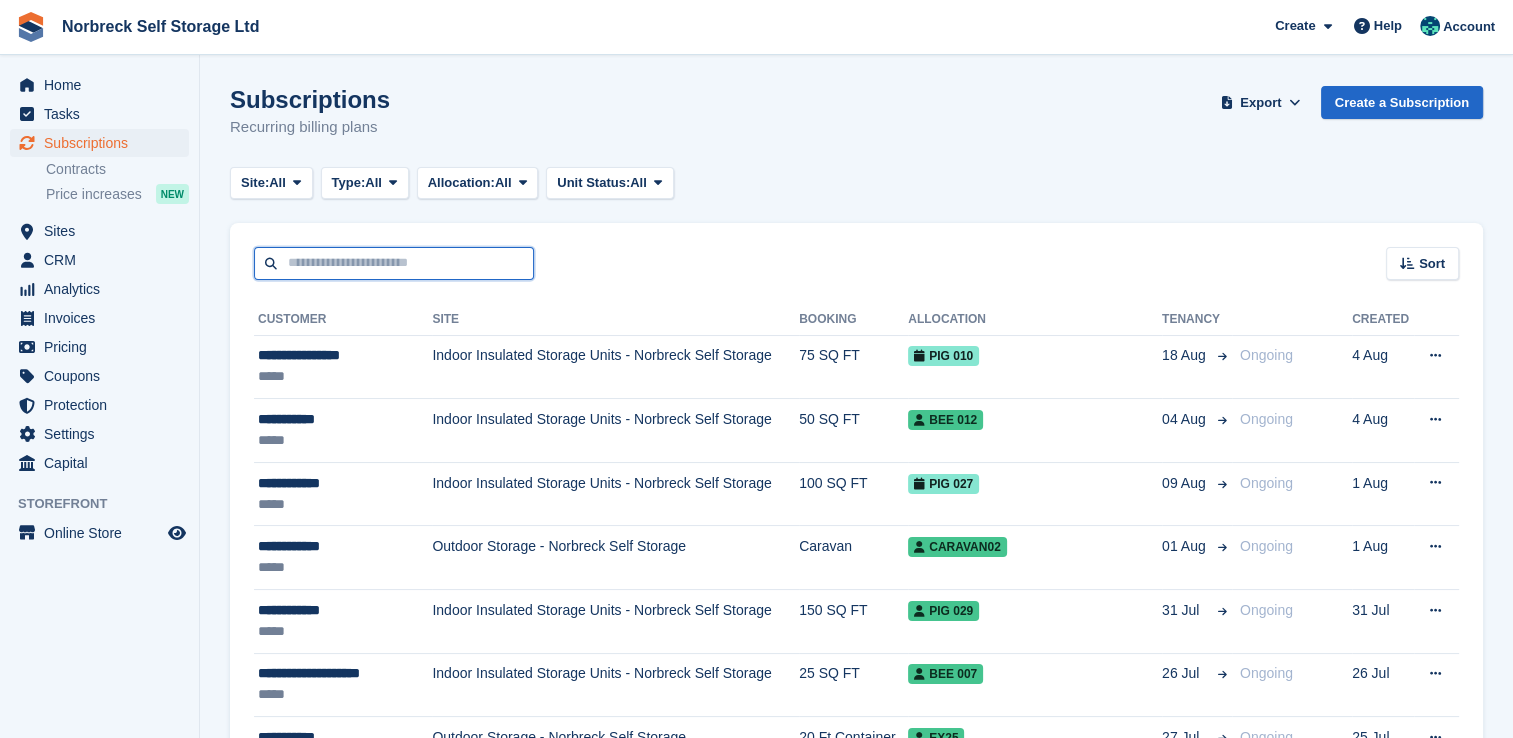 click at bounding box center [394, 263] 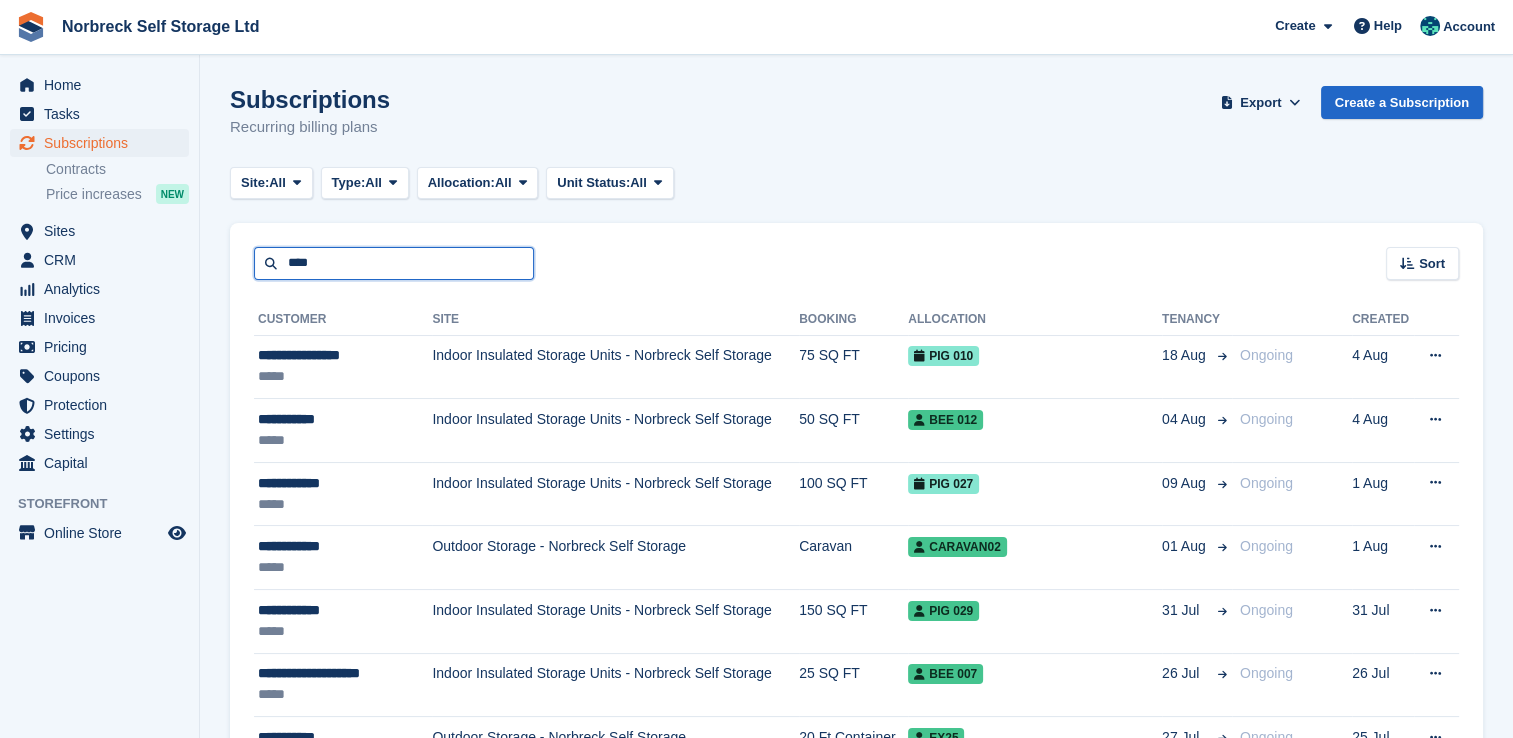 type on "****" 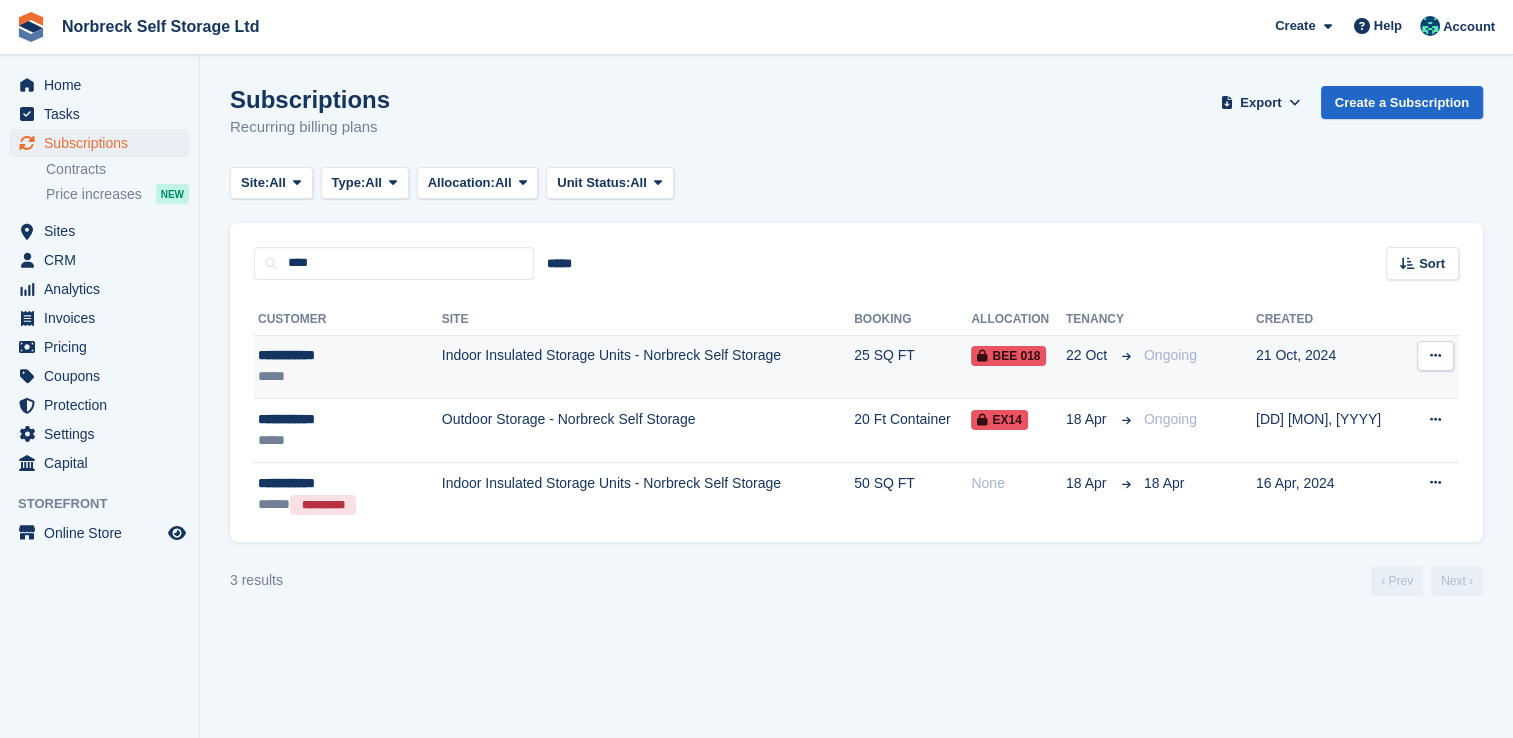 click on "BEE 018" at bounding box center [1018, 367] 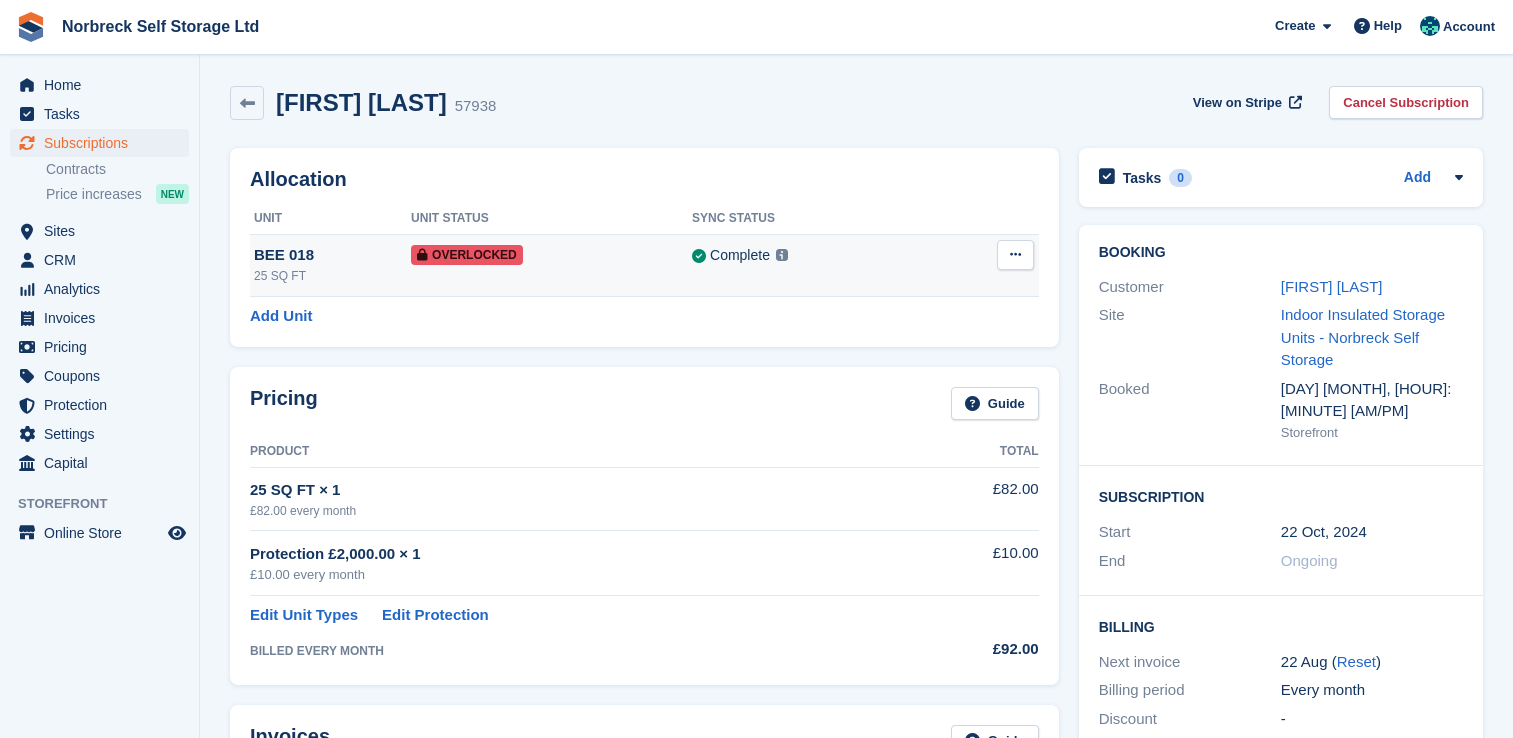scroll, scrollTop: 0, scrollLeft: 0, axis: both 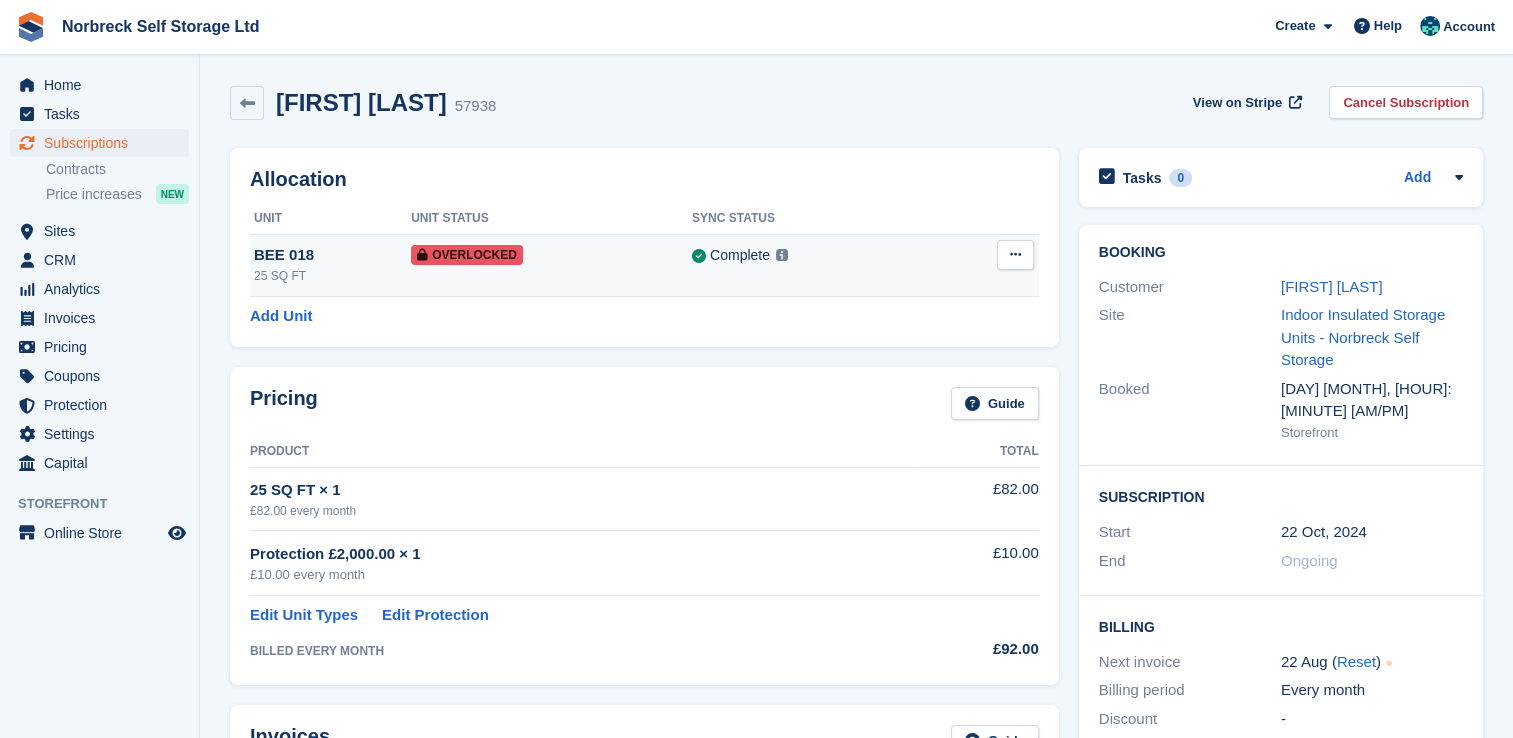 click at bounding box center (1015, 255) 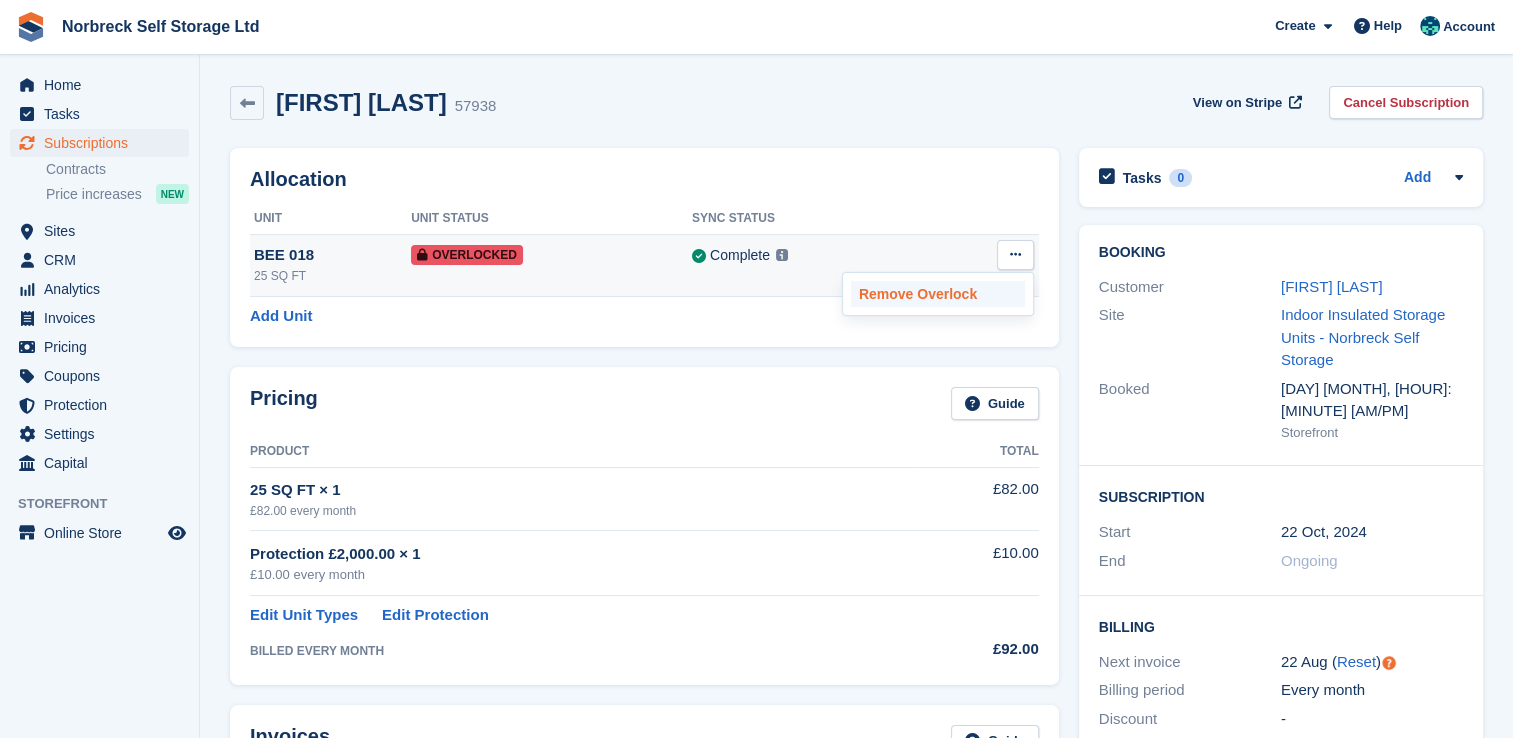 click on "Remove Overlock" at bounding box center (938, 294) 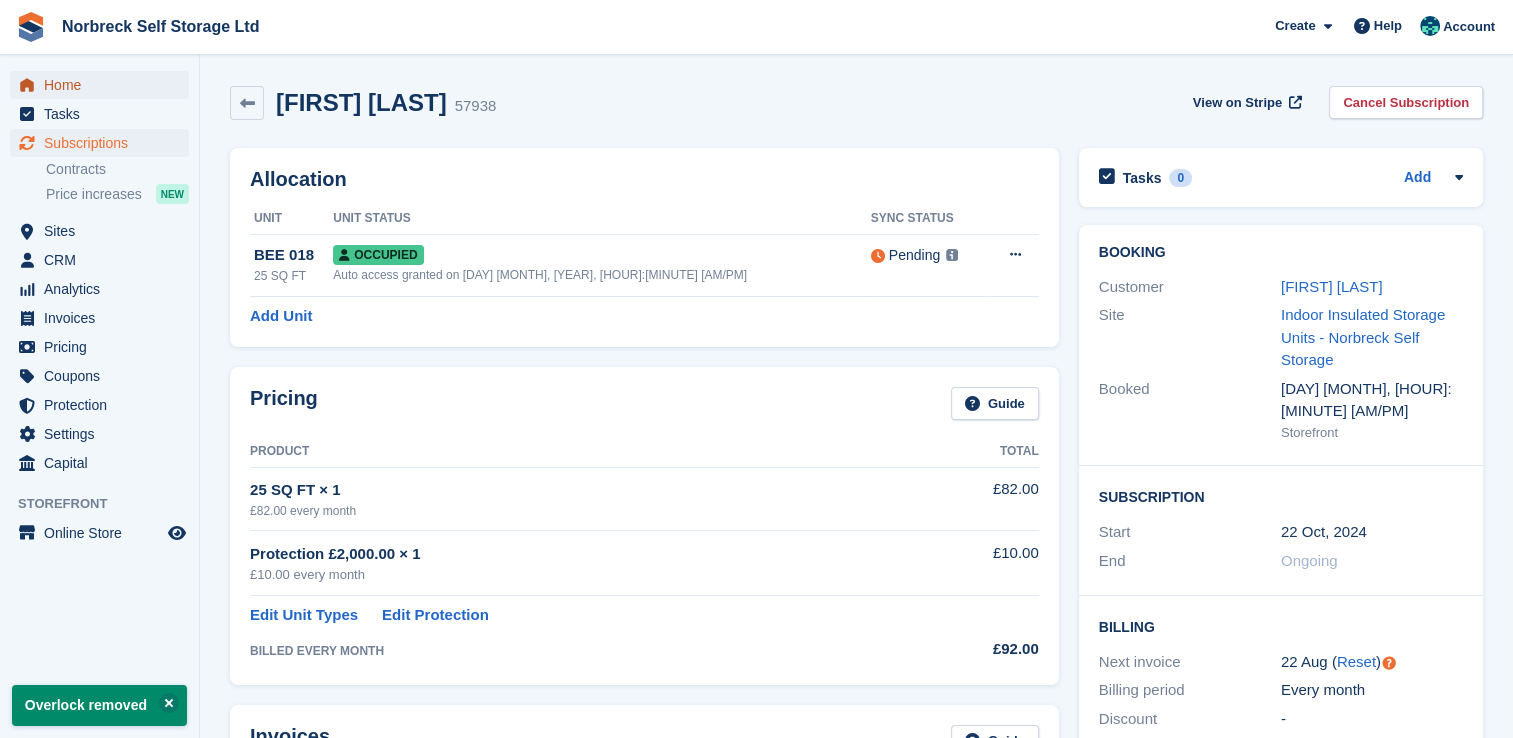 click on "Home" at bounding box center (104, 85) 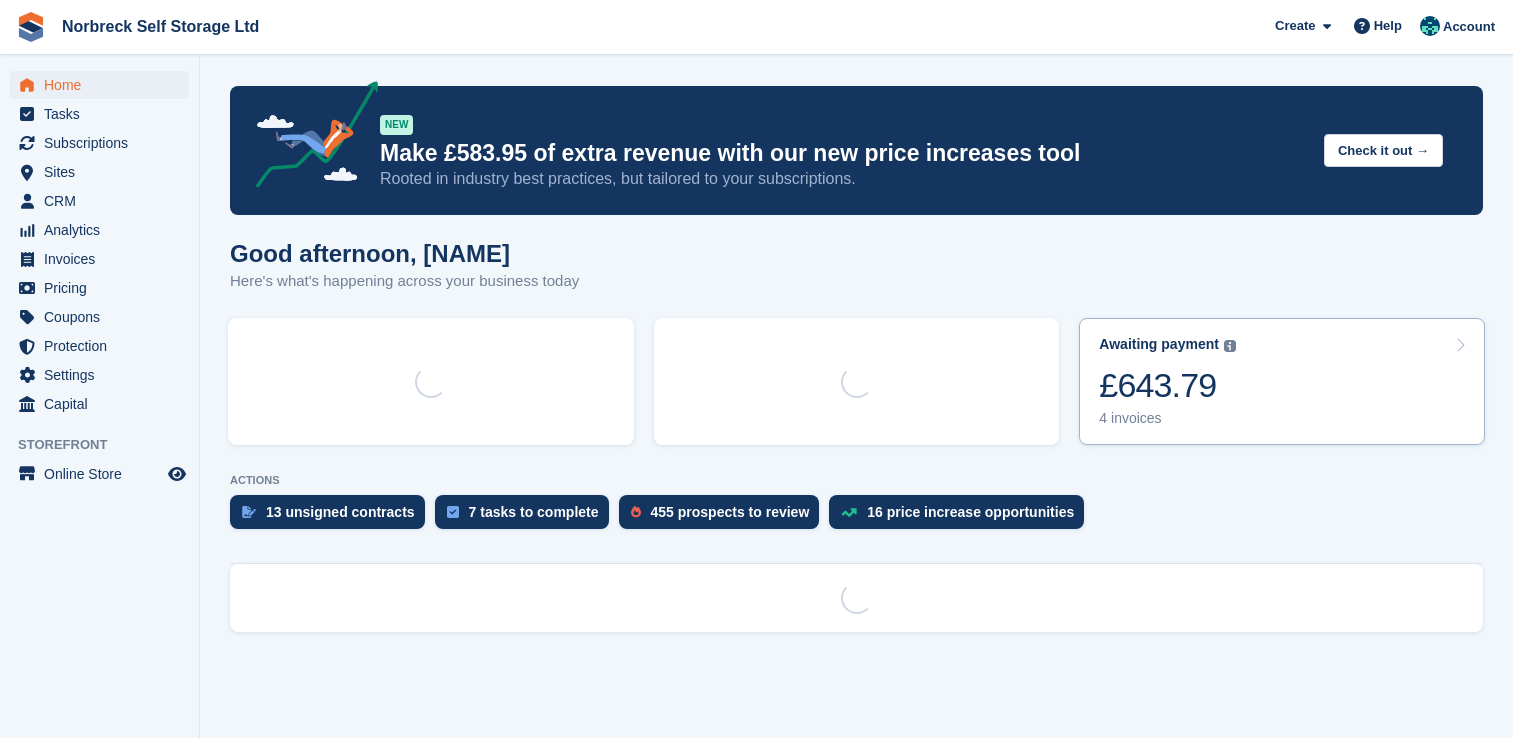 scroll, scrollTop: 0, scrollLeft: 0, axis: both 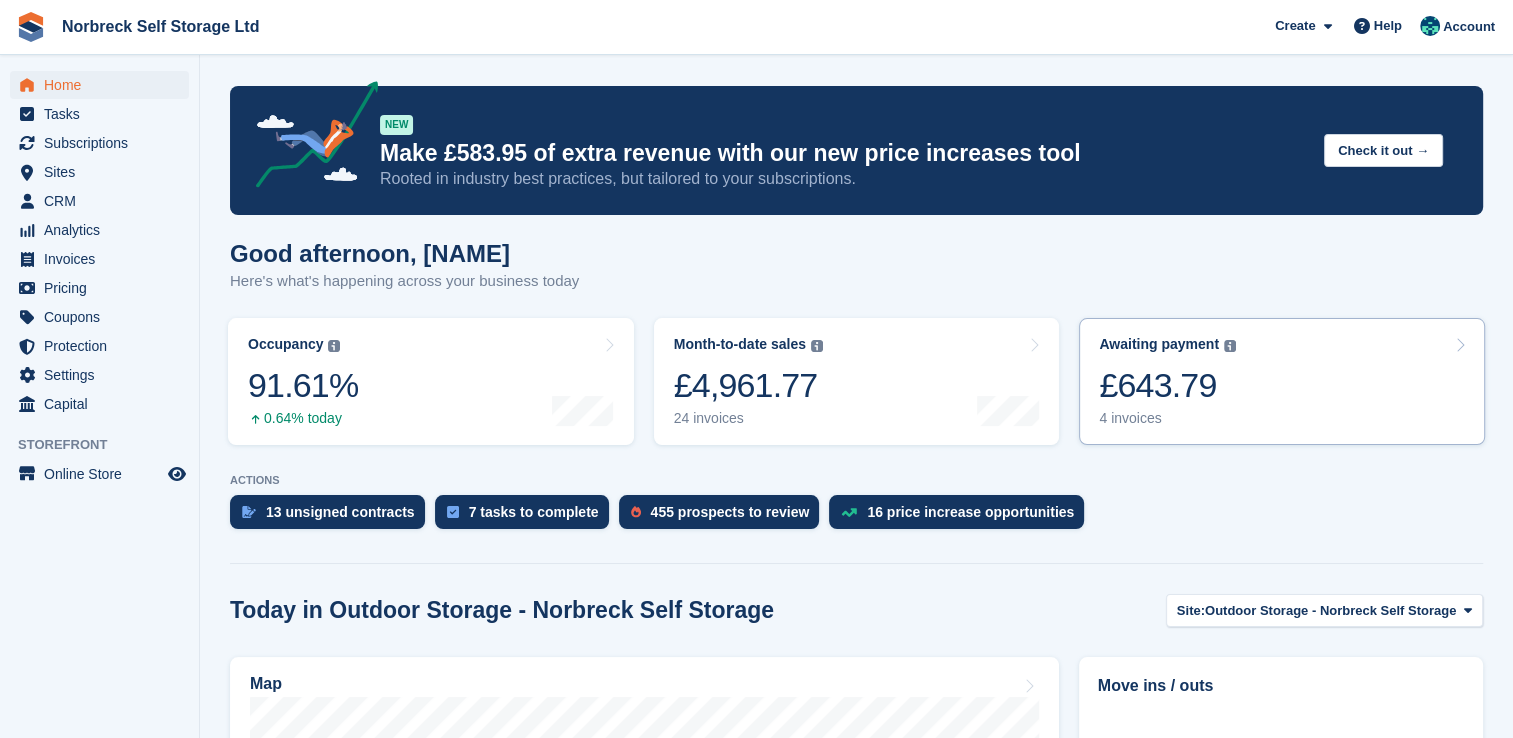 click on "Awaiting payment
The total outstanding balance on all open invoices.
£643.79
4 invoices" at bounding box center (1282, 381) 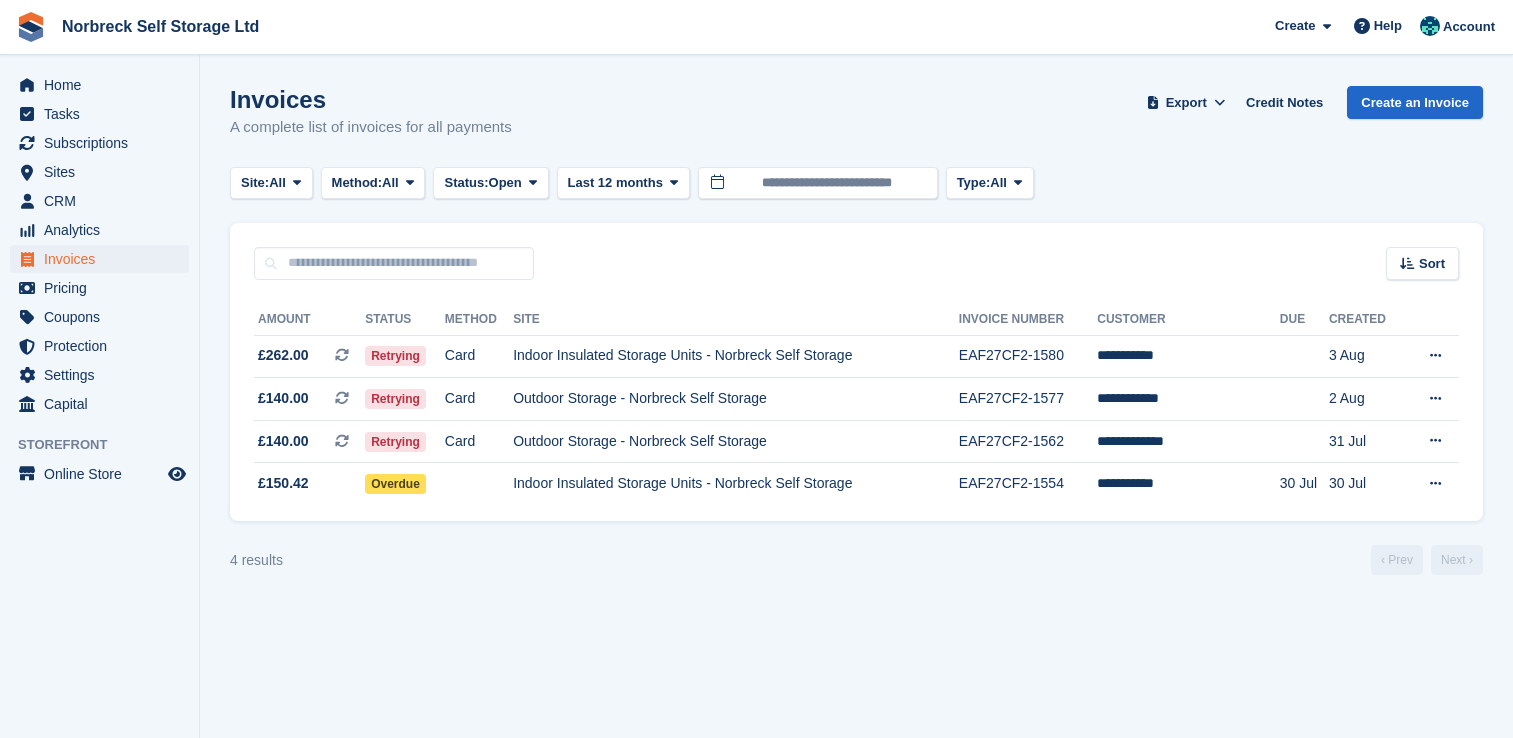 scroll, scrollTop: 0, scrollLeft: 0, axis: both 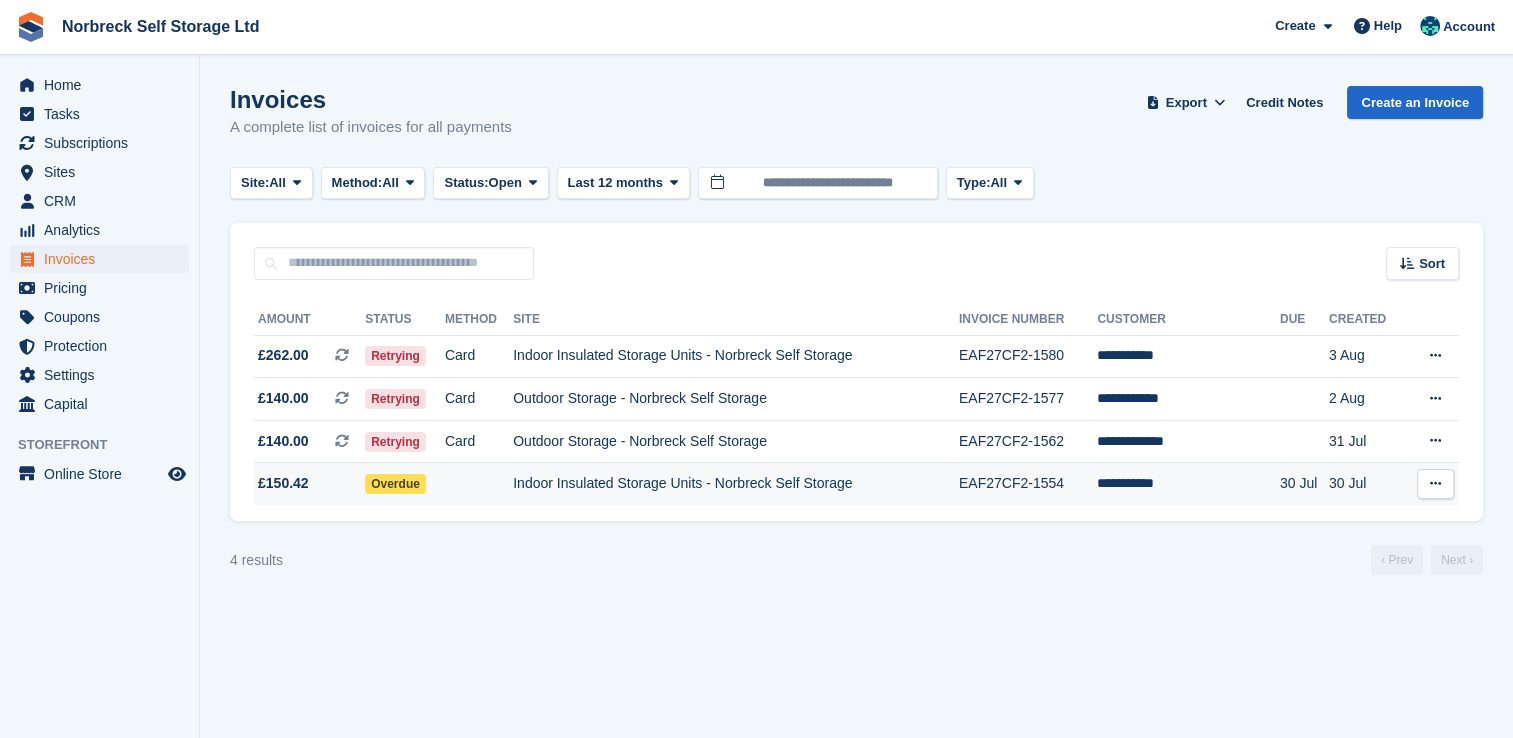 click at bounding box center (1435, 484) 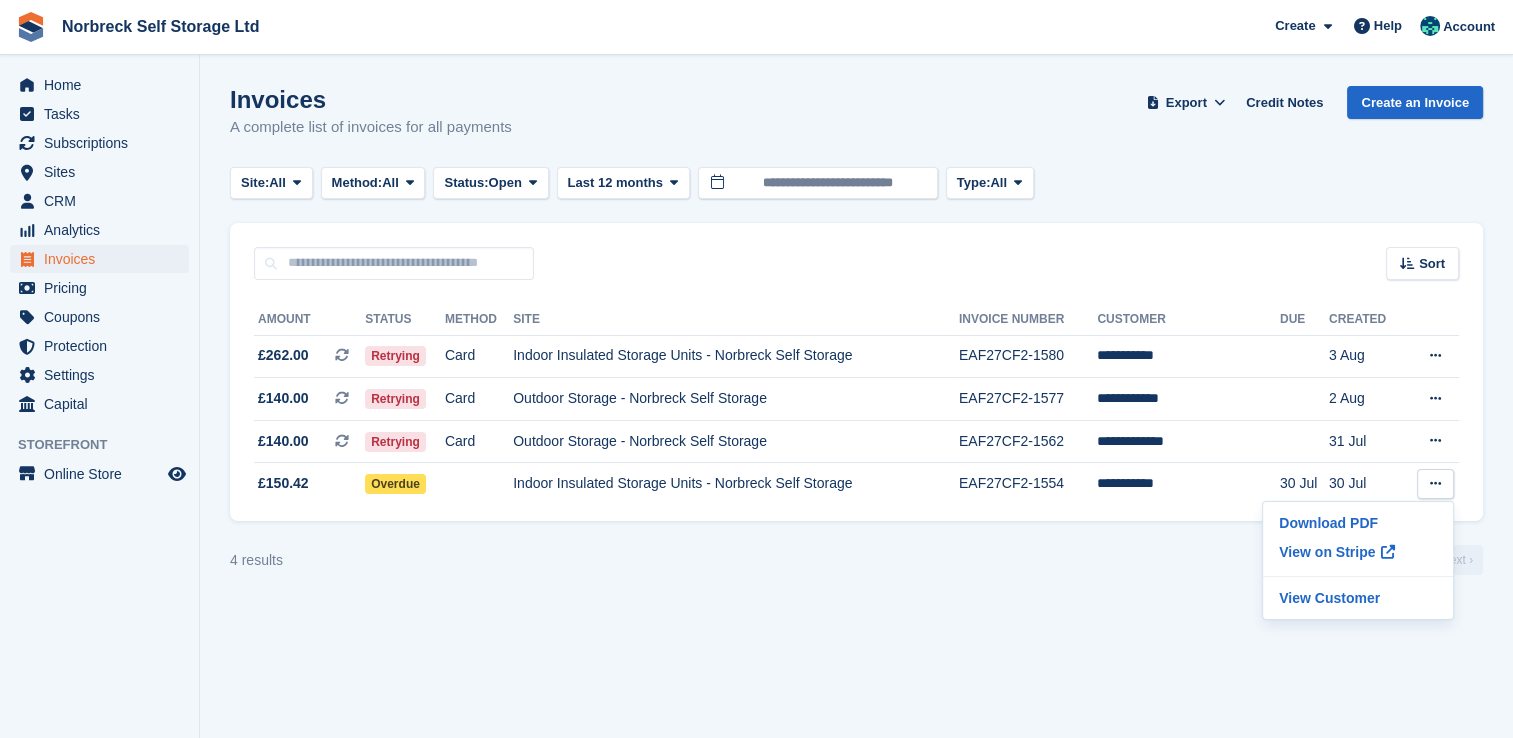 click on "4 results ‹ Prev Next ›" at bounding box center (856, 560) 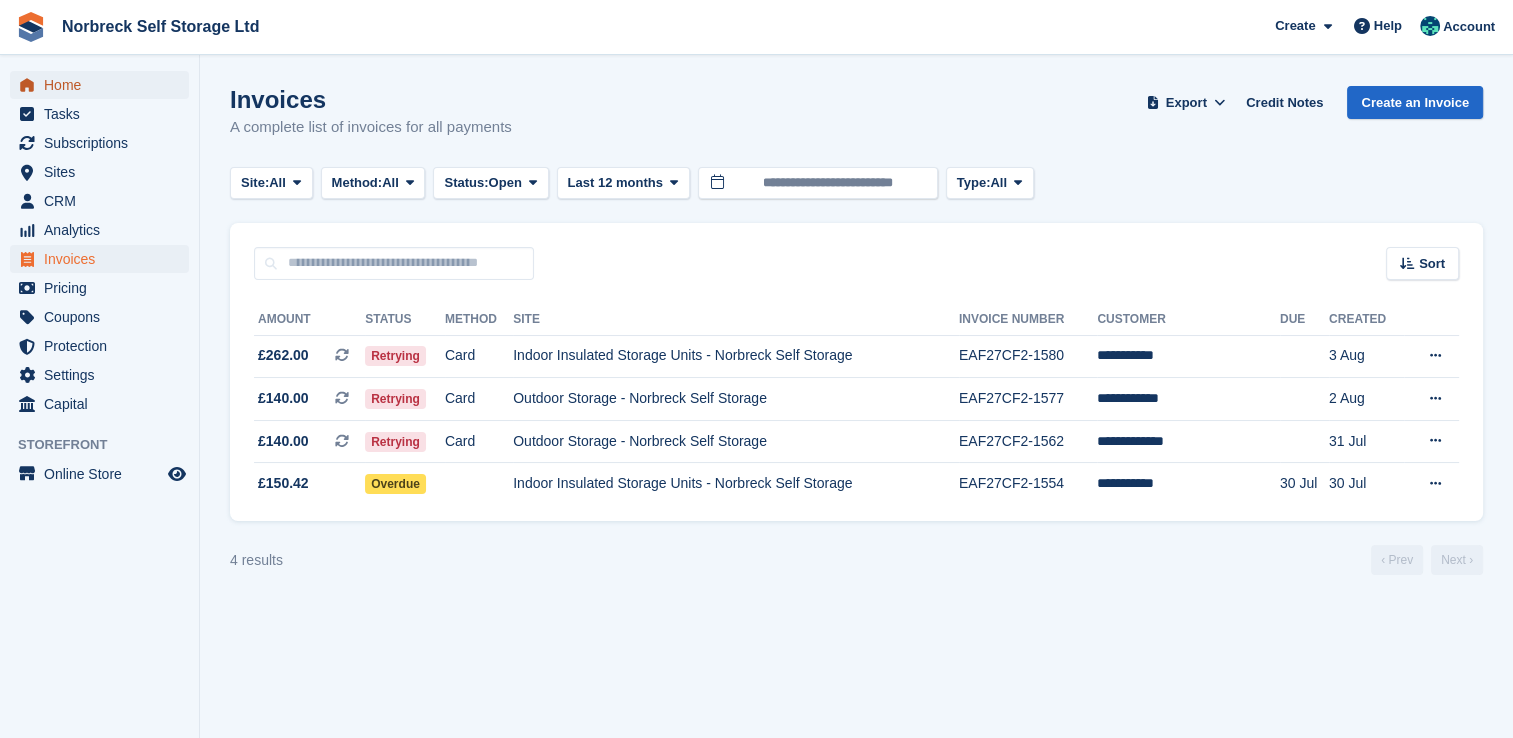 click on "Home" at bounding box center [104, 85] 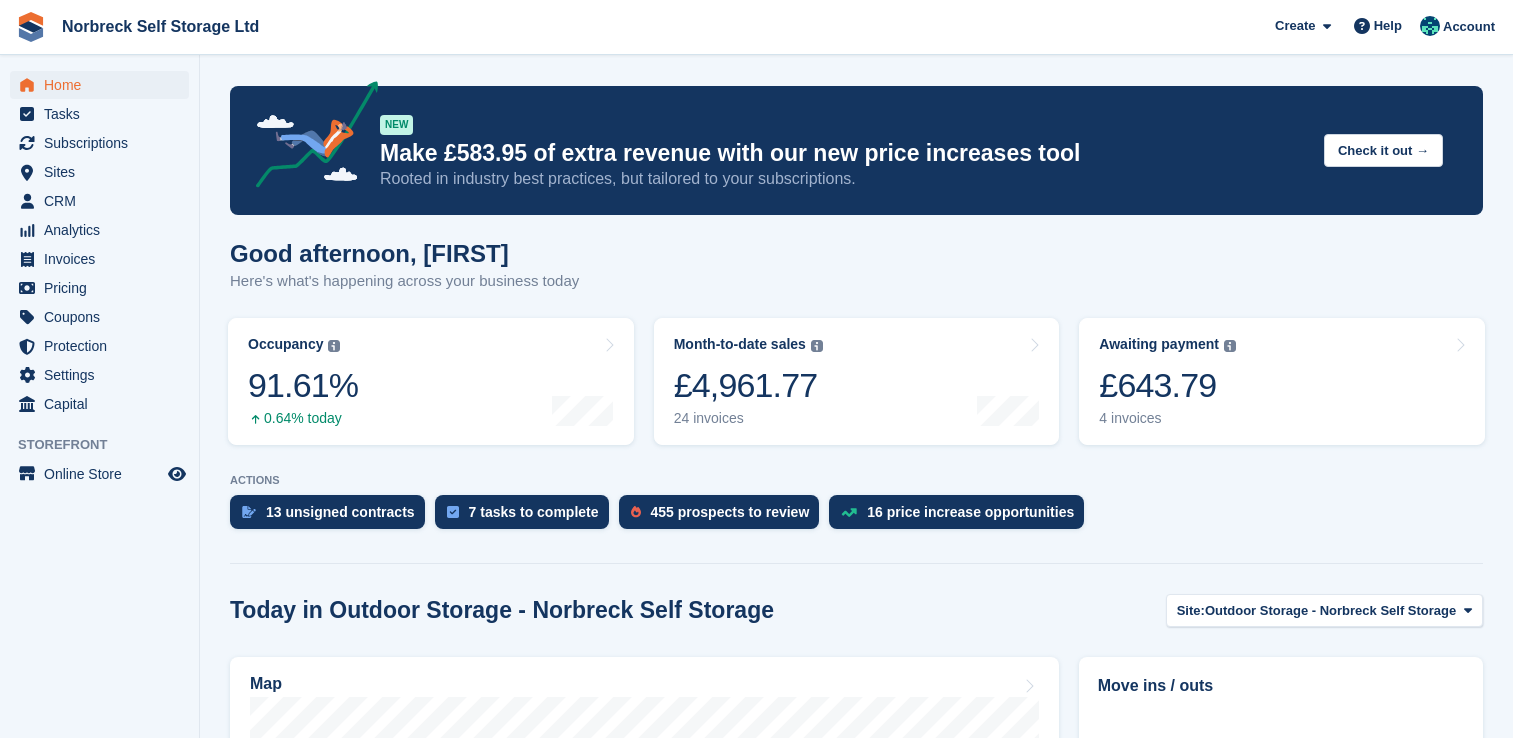 scroll, scrollTop: 0, scrollLeft: 0, axis: both 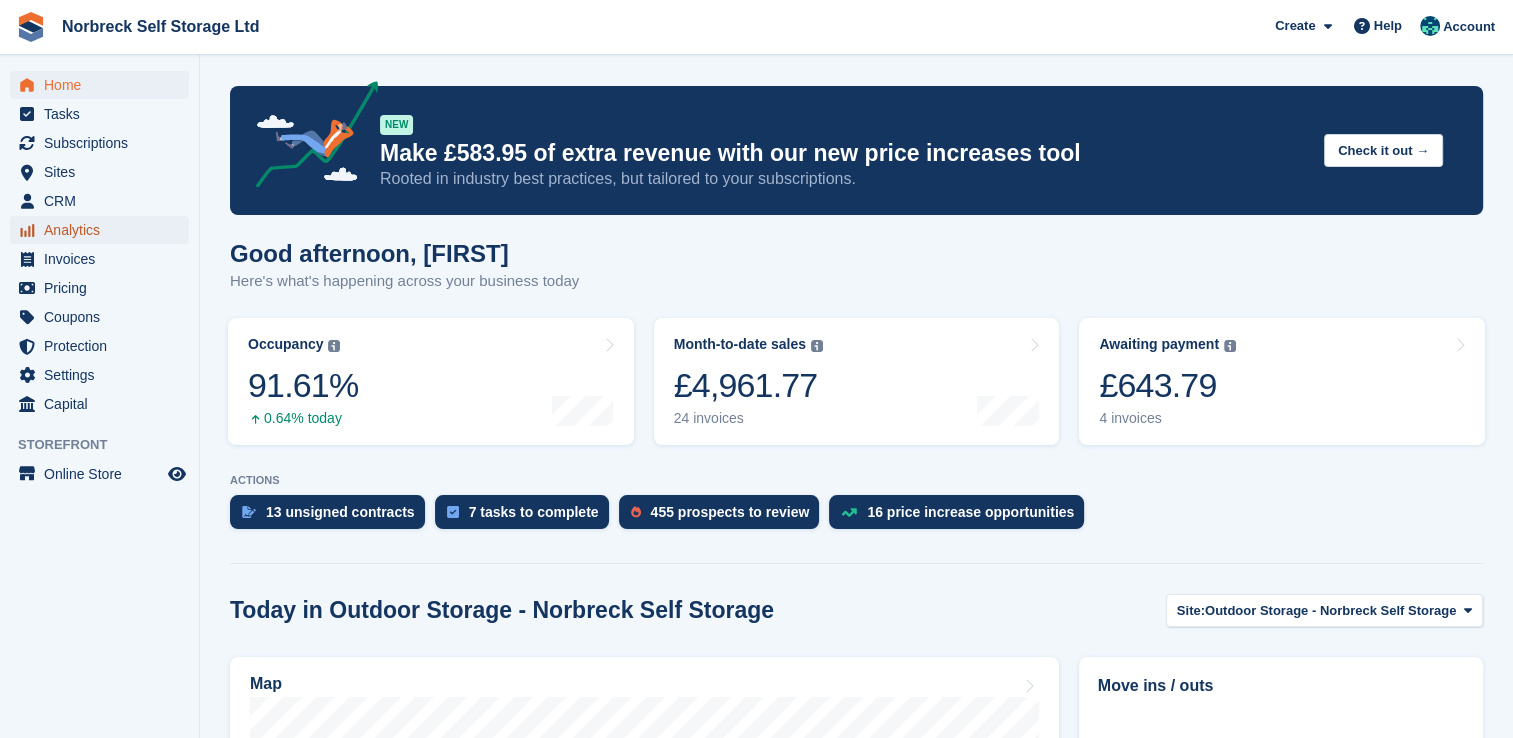 click on "Analytics" at bounding box center [104, 230] 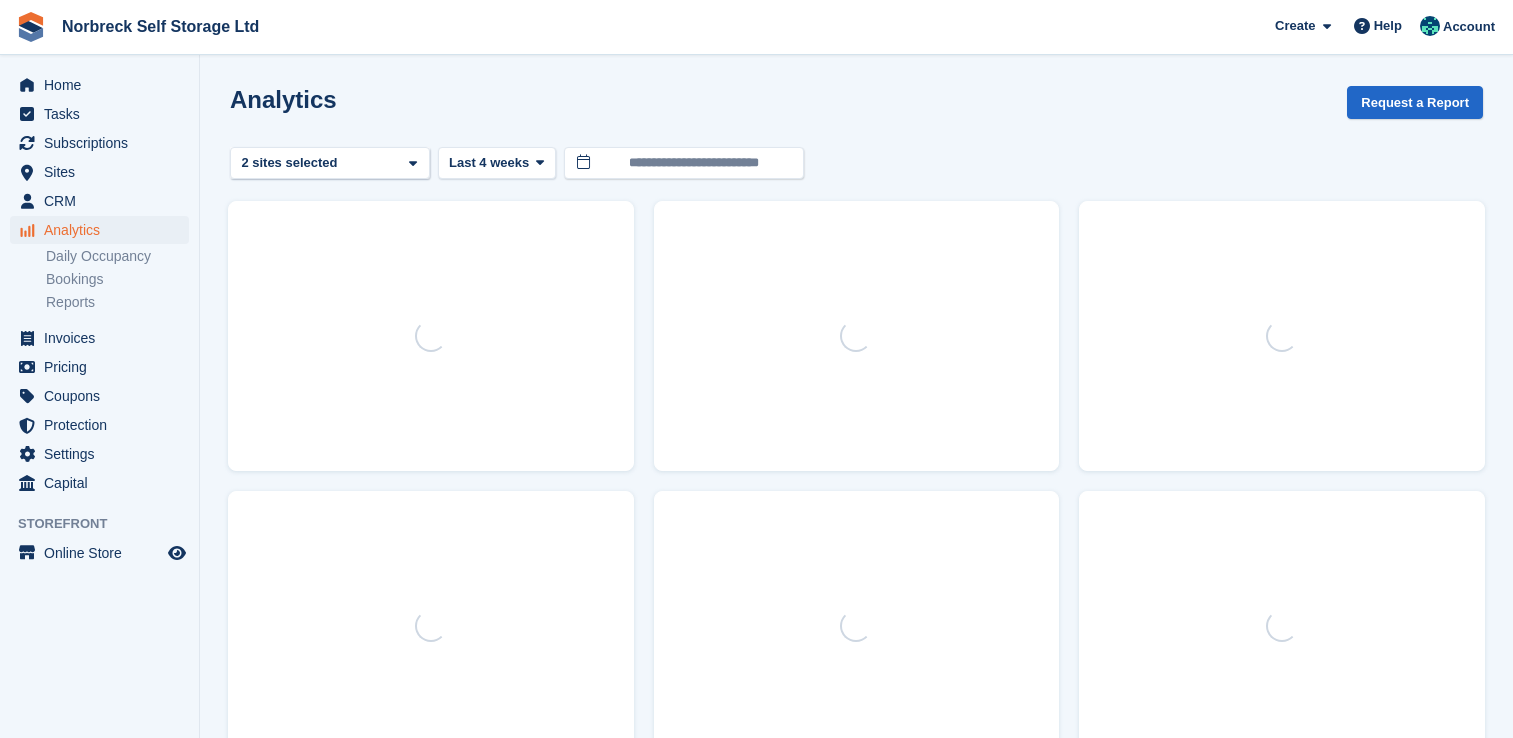 scroll, scrollTop: 0, scrollLeft: 0, axis: both 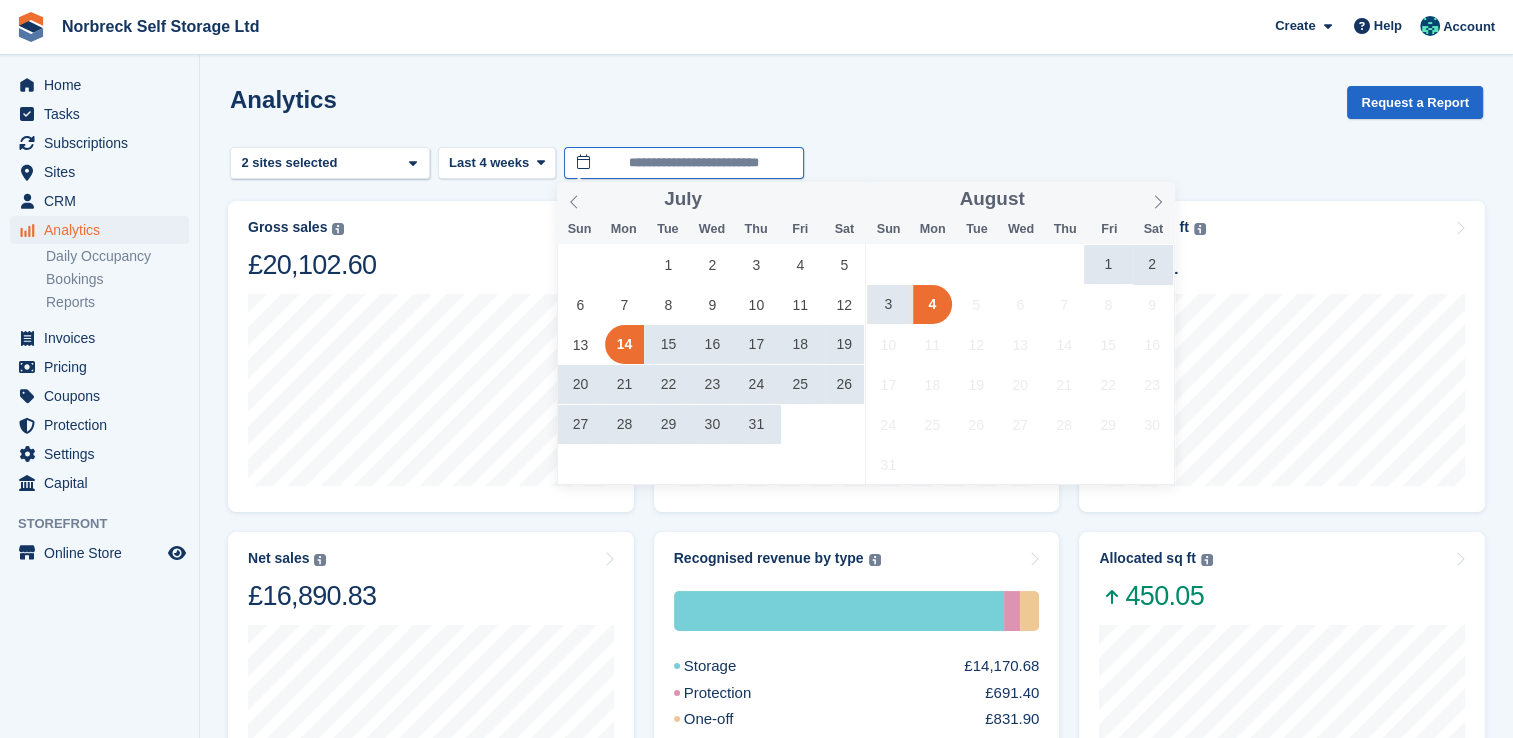 click on "**********" at bounding box center [684, 163] 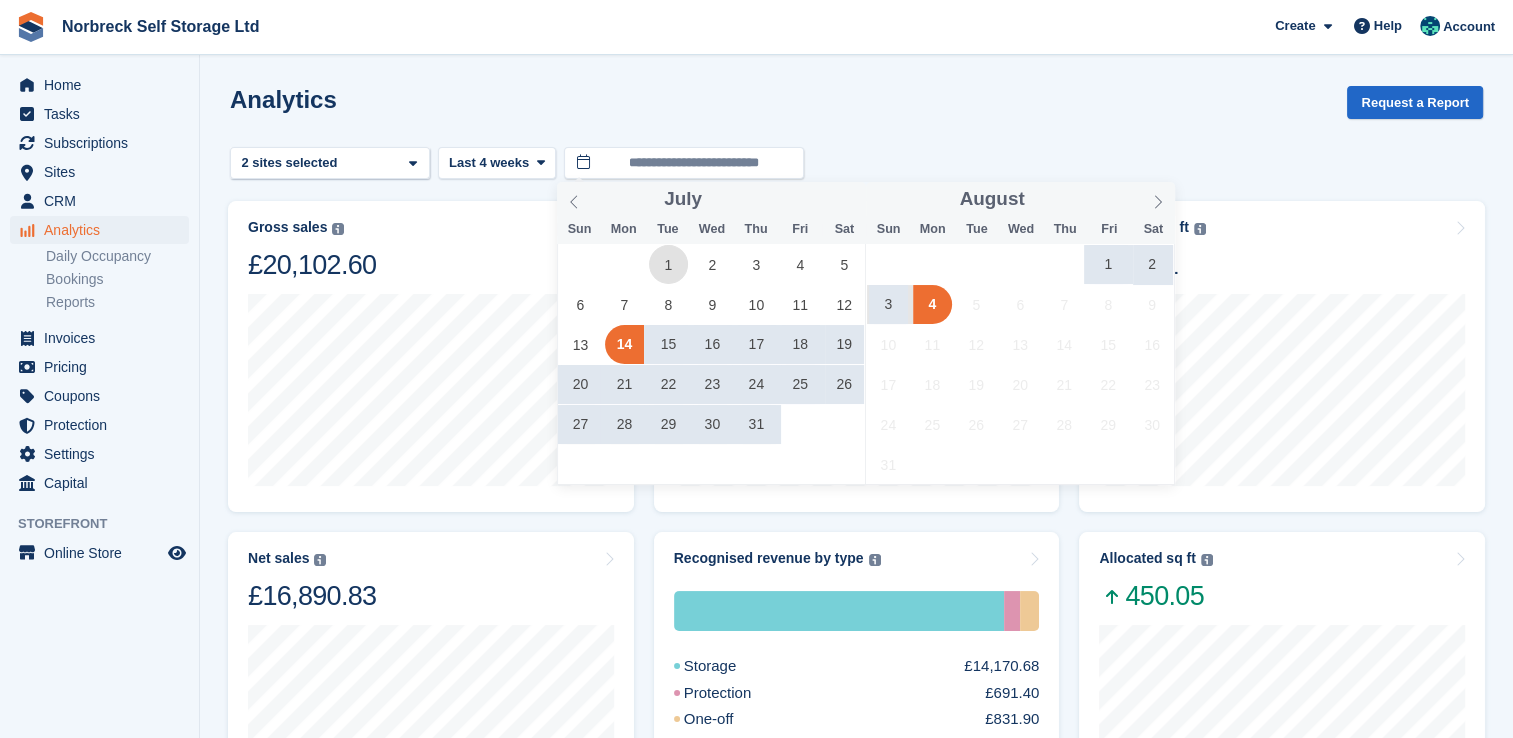click on "1" at bounding box center [668, 264] 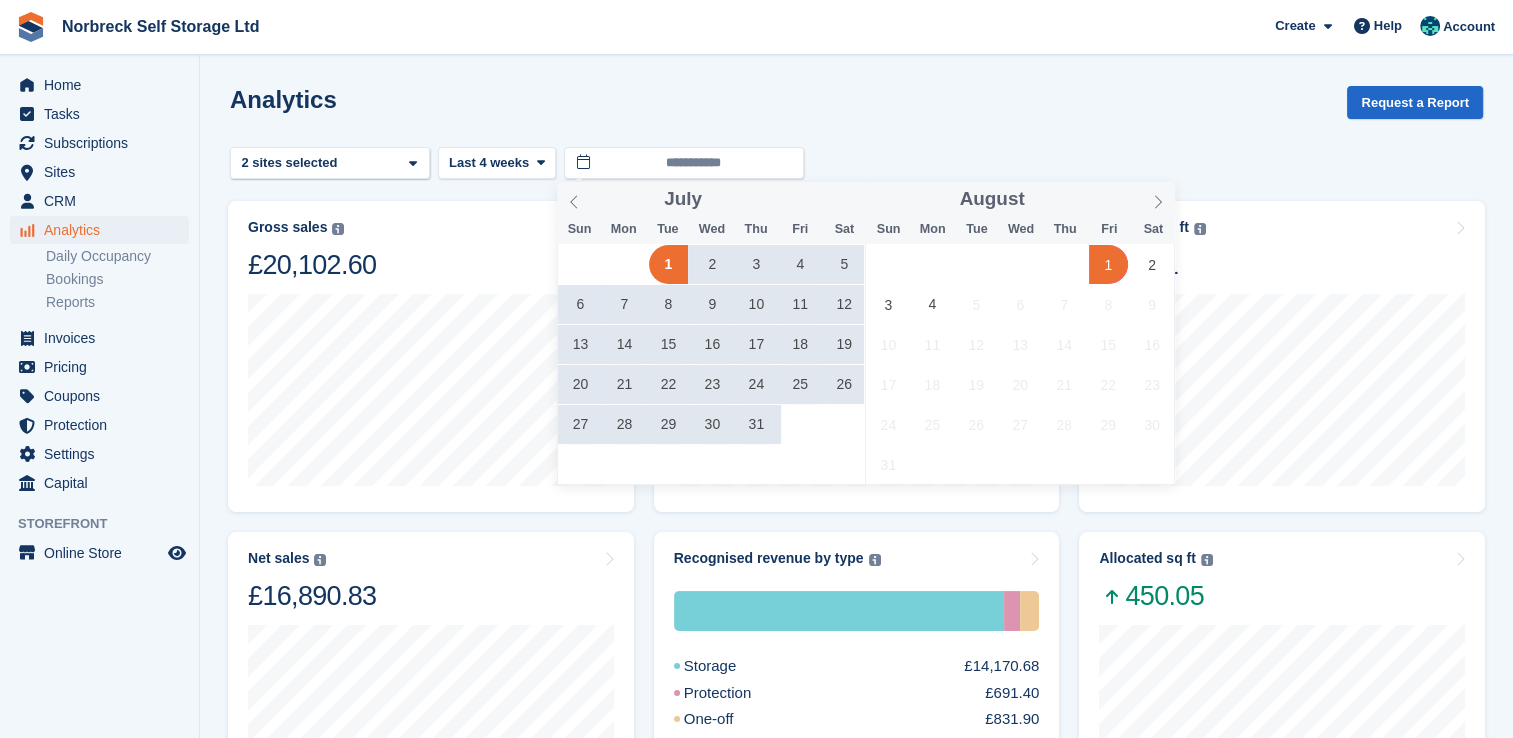 click on "1" at bounding box center (1108, 264) 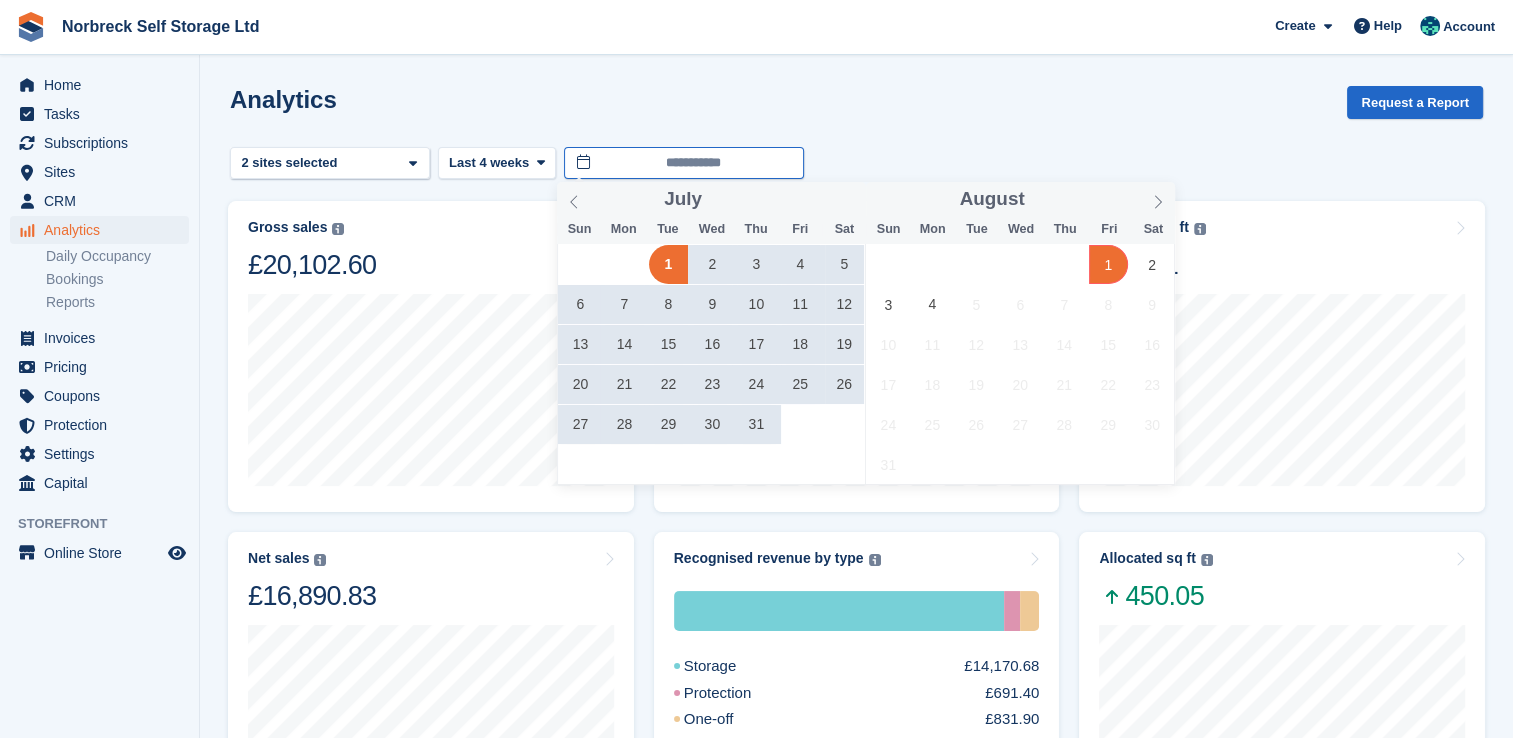type on "**********" 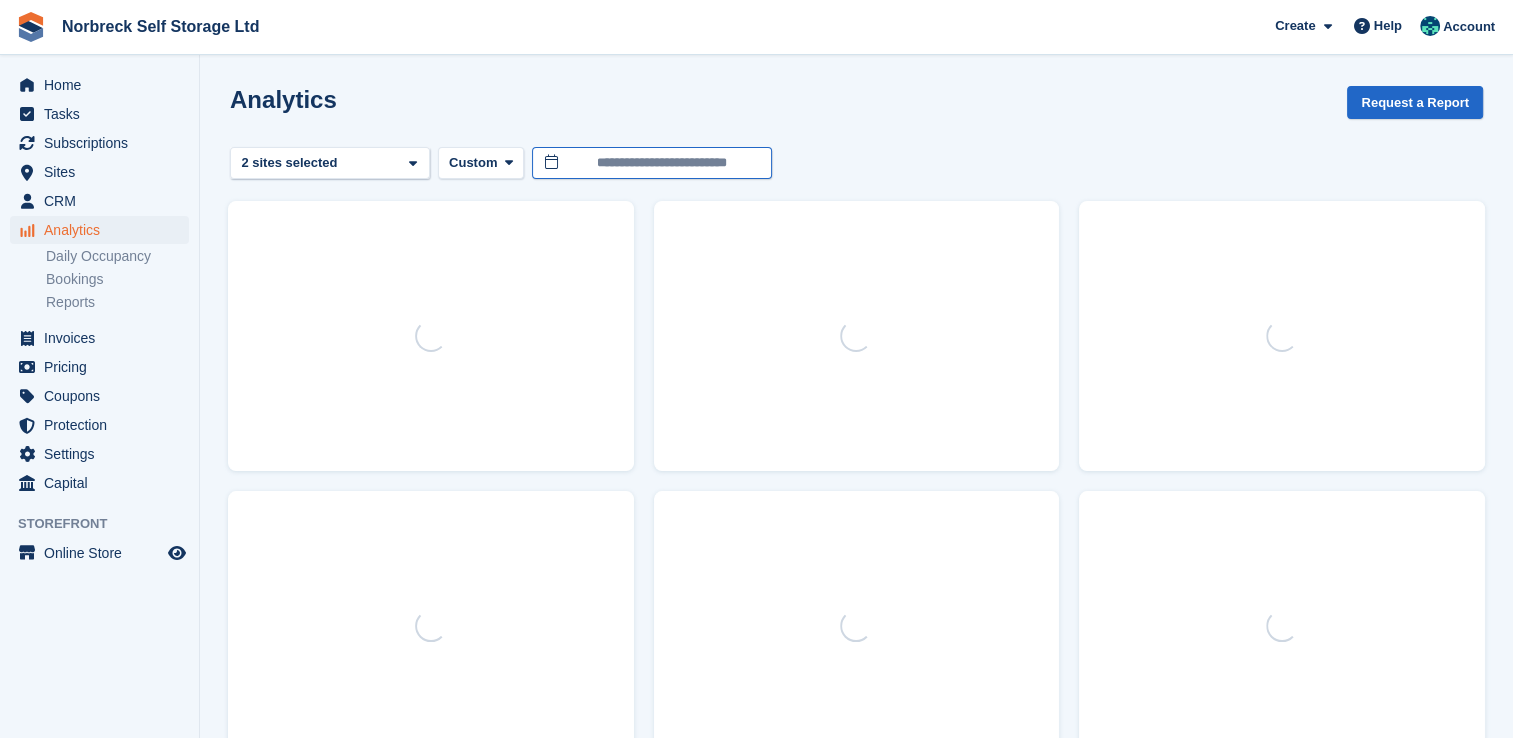 drag, startPoint x: 716, startPoint y: 149, endPoint x: 818, endPoint y: 186, distance: 108.503456 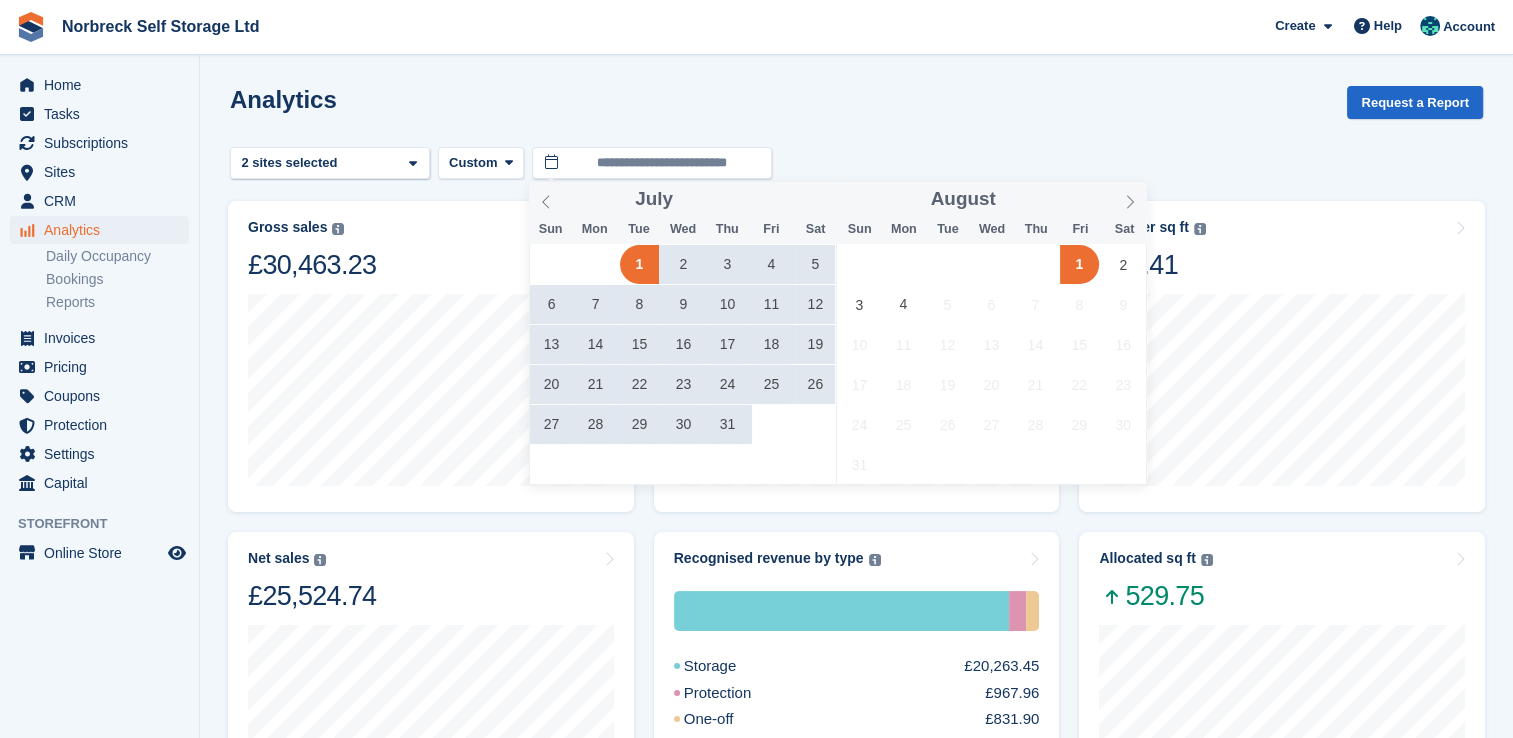 click on "1" at bounding box center [1079, 264] 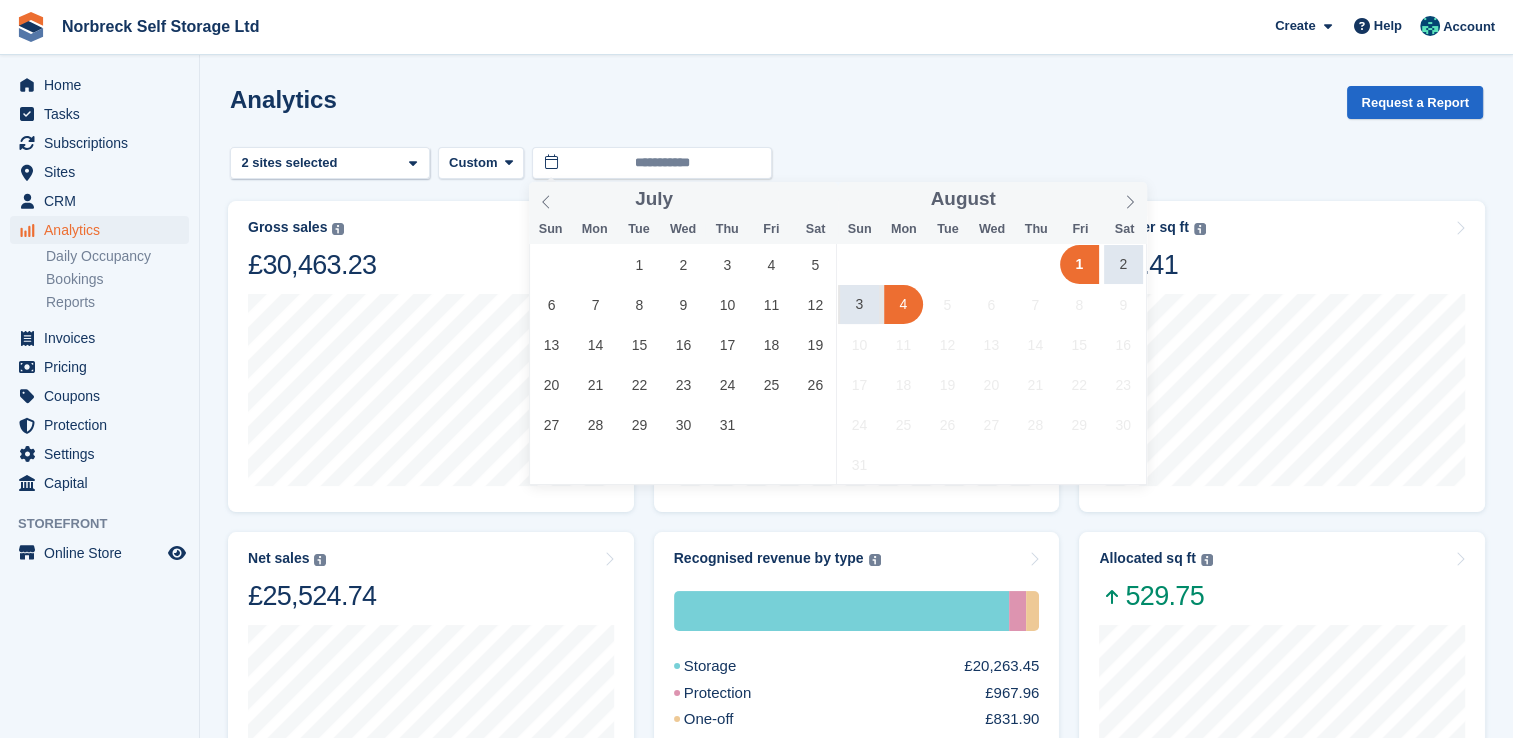 click on "4" at bounding box center [903, 304] 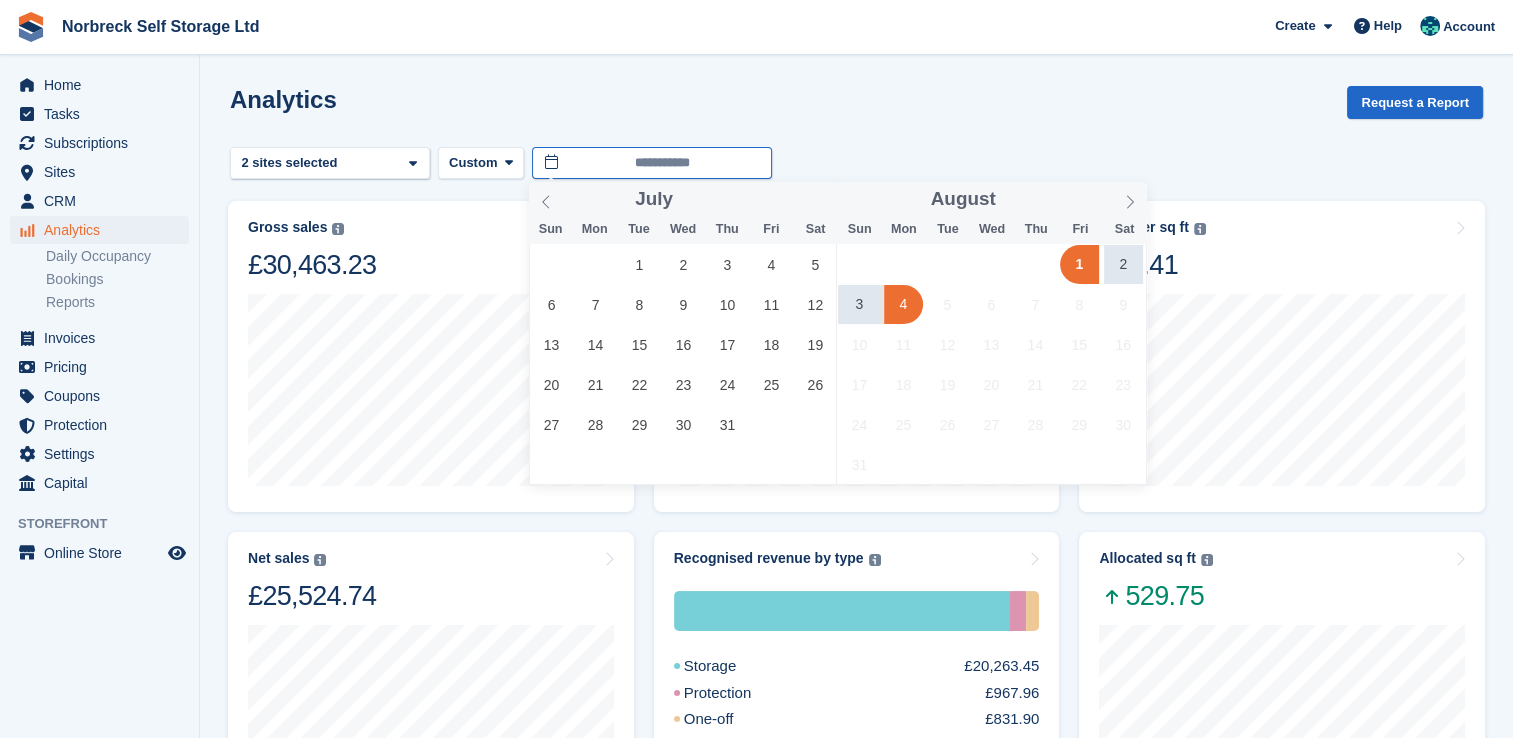 type on "**********" 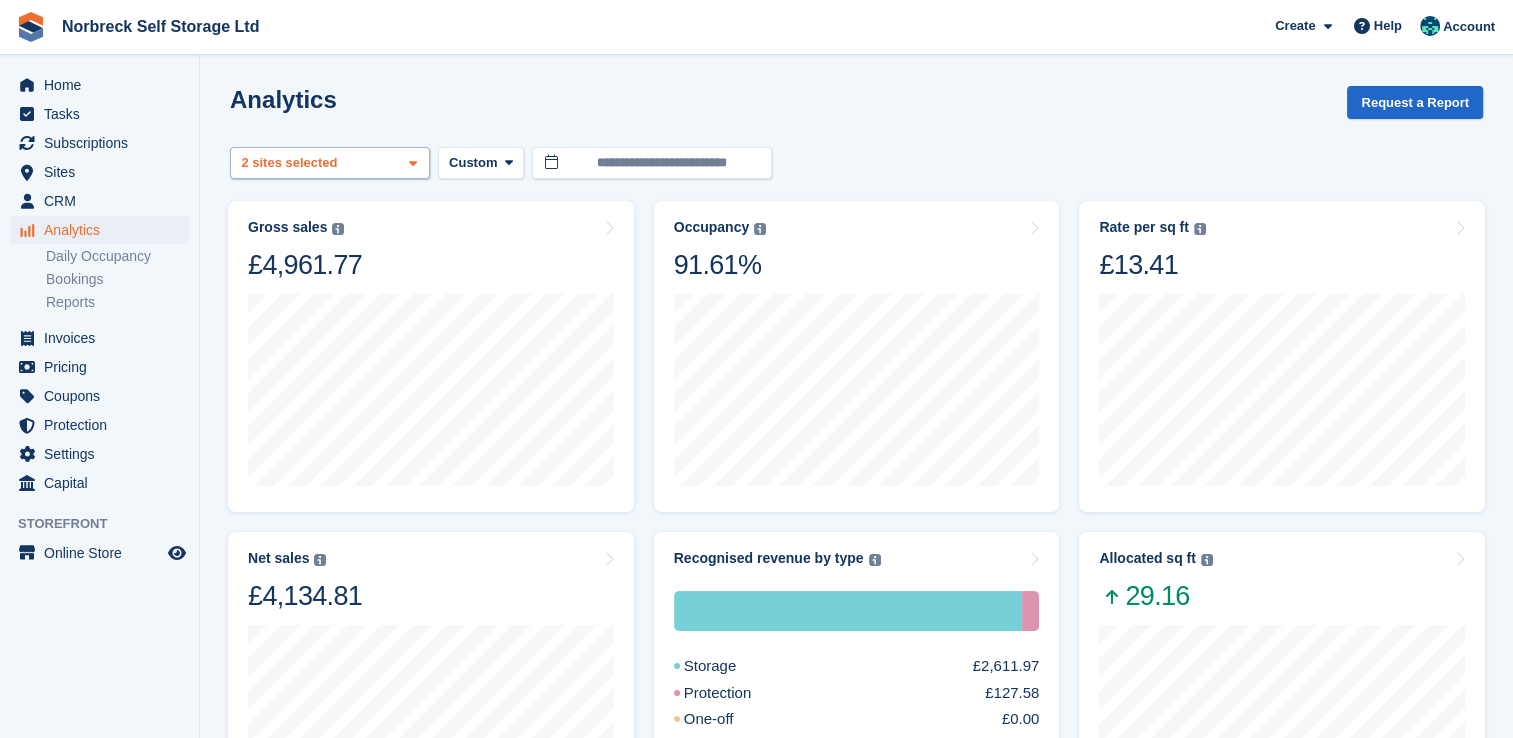 click on "Outdoor Storage - Norbreck ... 2 sites selected" at bounding box center (330, 163) 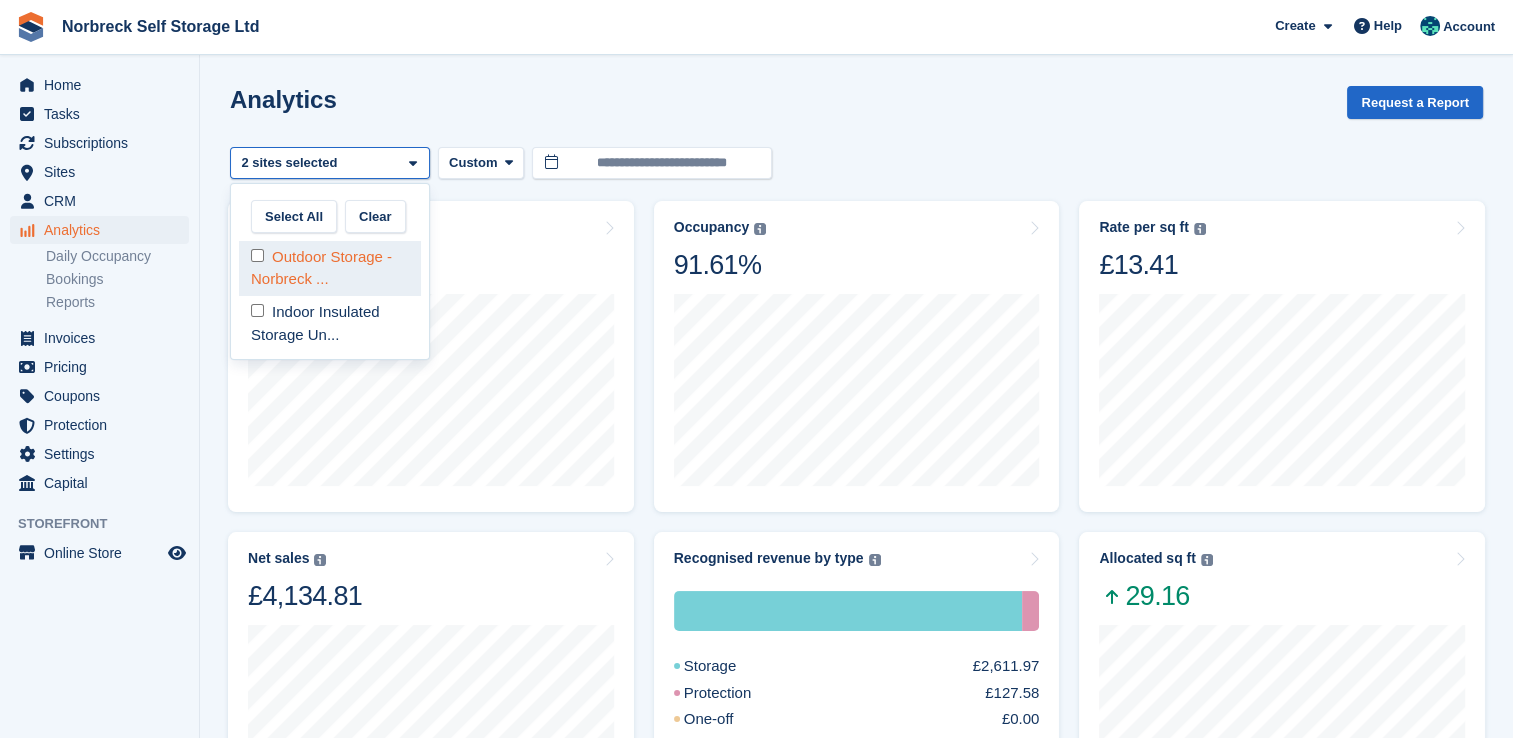 click on "Outdoor Storage - Norbreck ..." at bounding box center [330, 268] 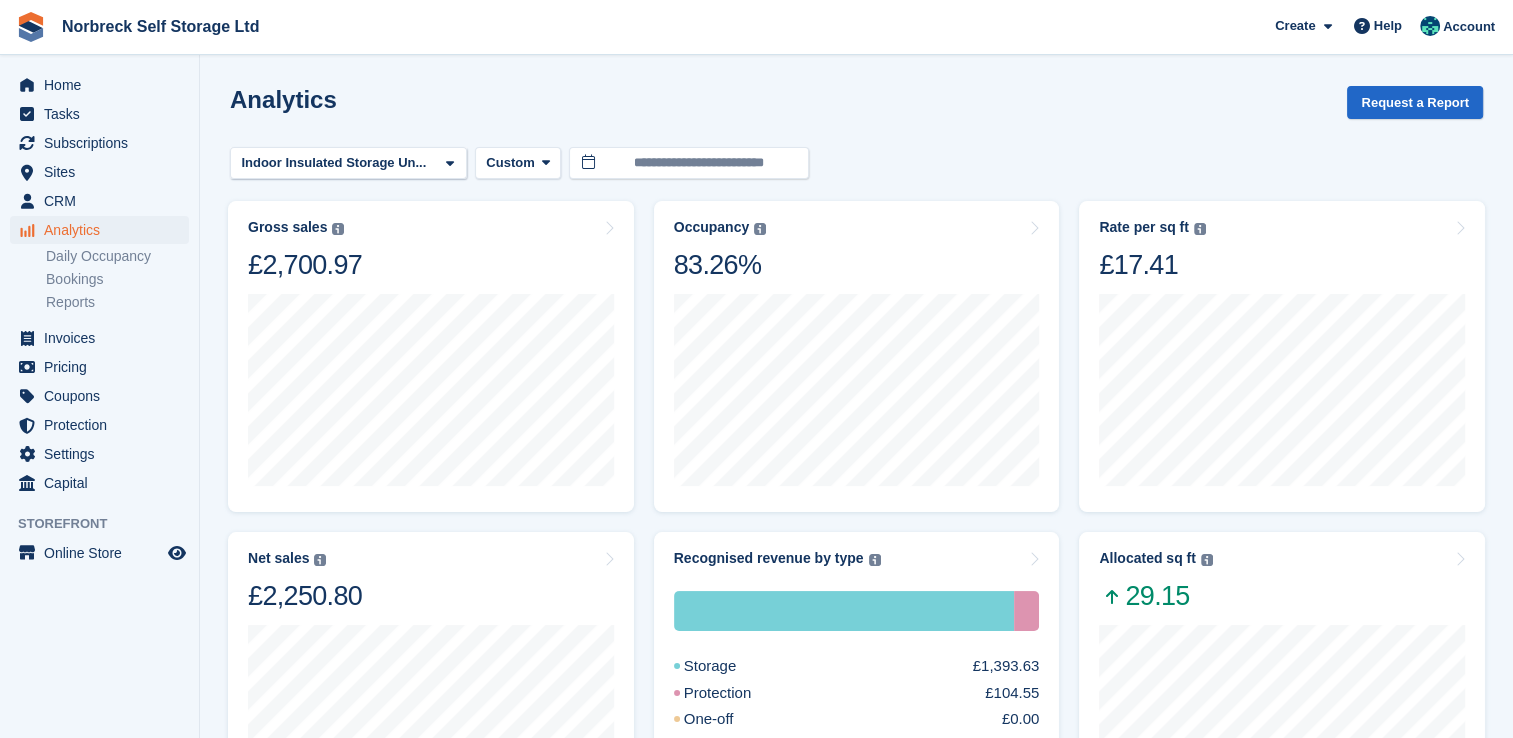 click on "Indoor Insulated Storage Un..." at bounding box center [336, 163] 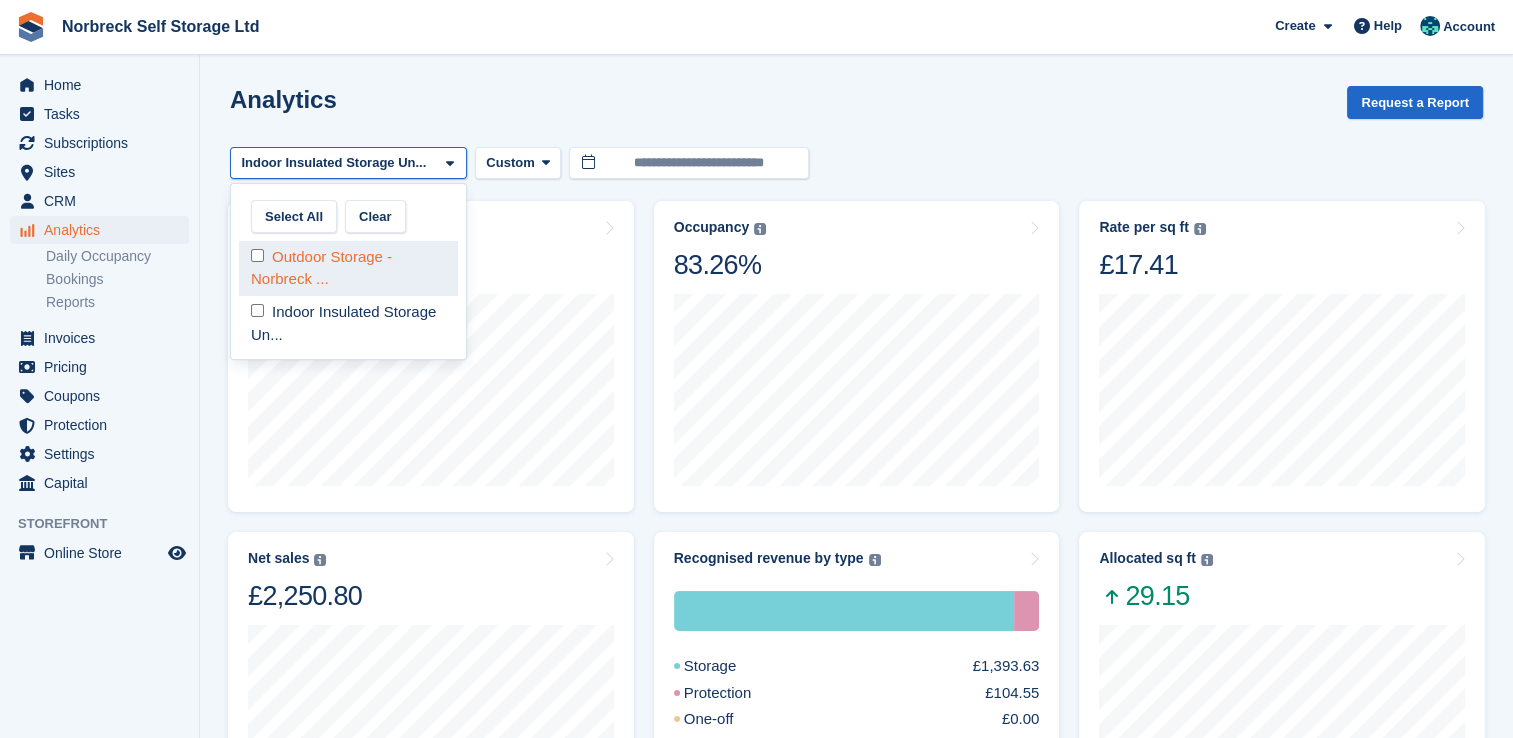 click on "Outdoor Storage - Norbreck ..." at bounding box center (348, 268) 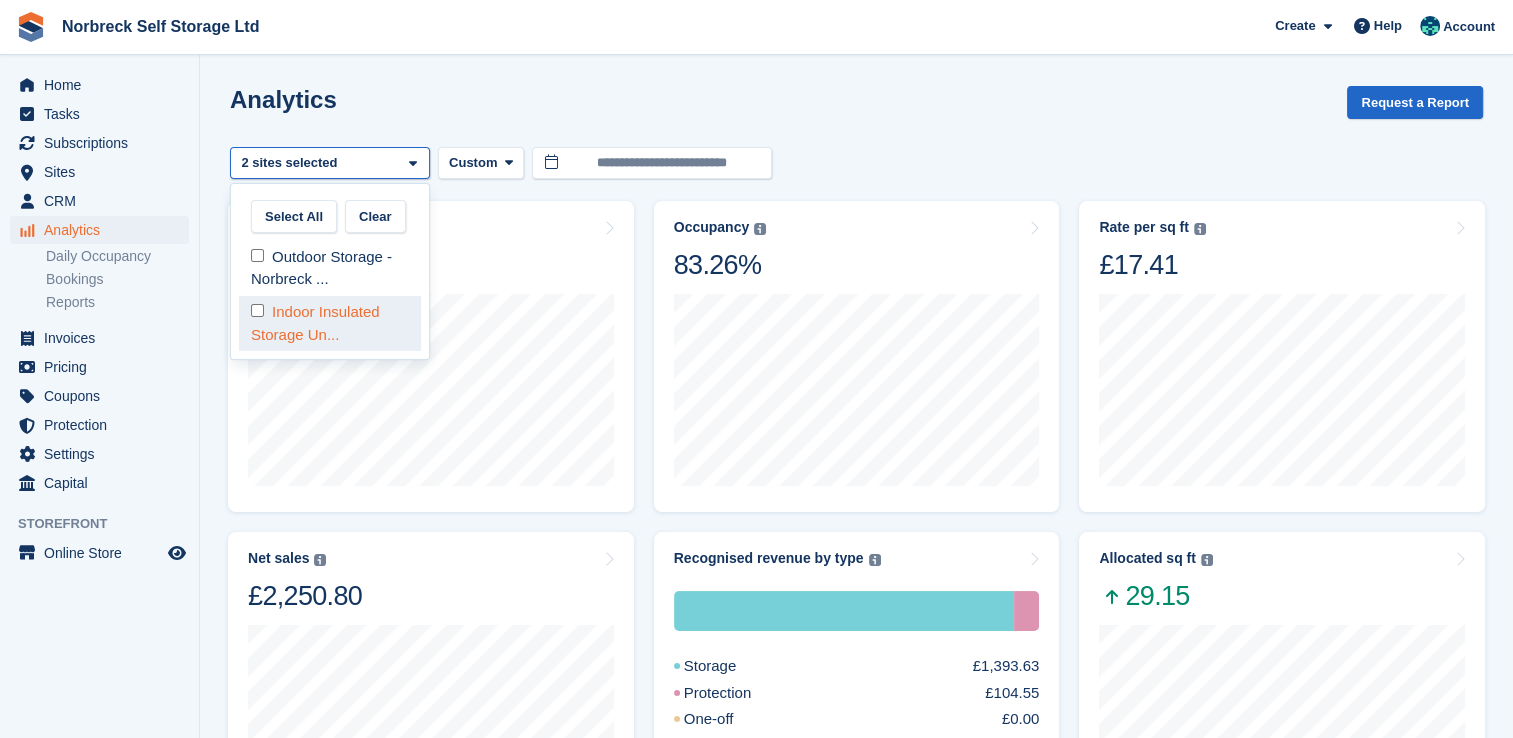 click on "Indoor Insulated Storage Un..." at bounding box center (330, 323) 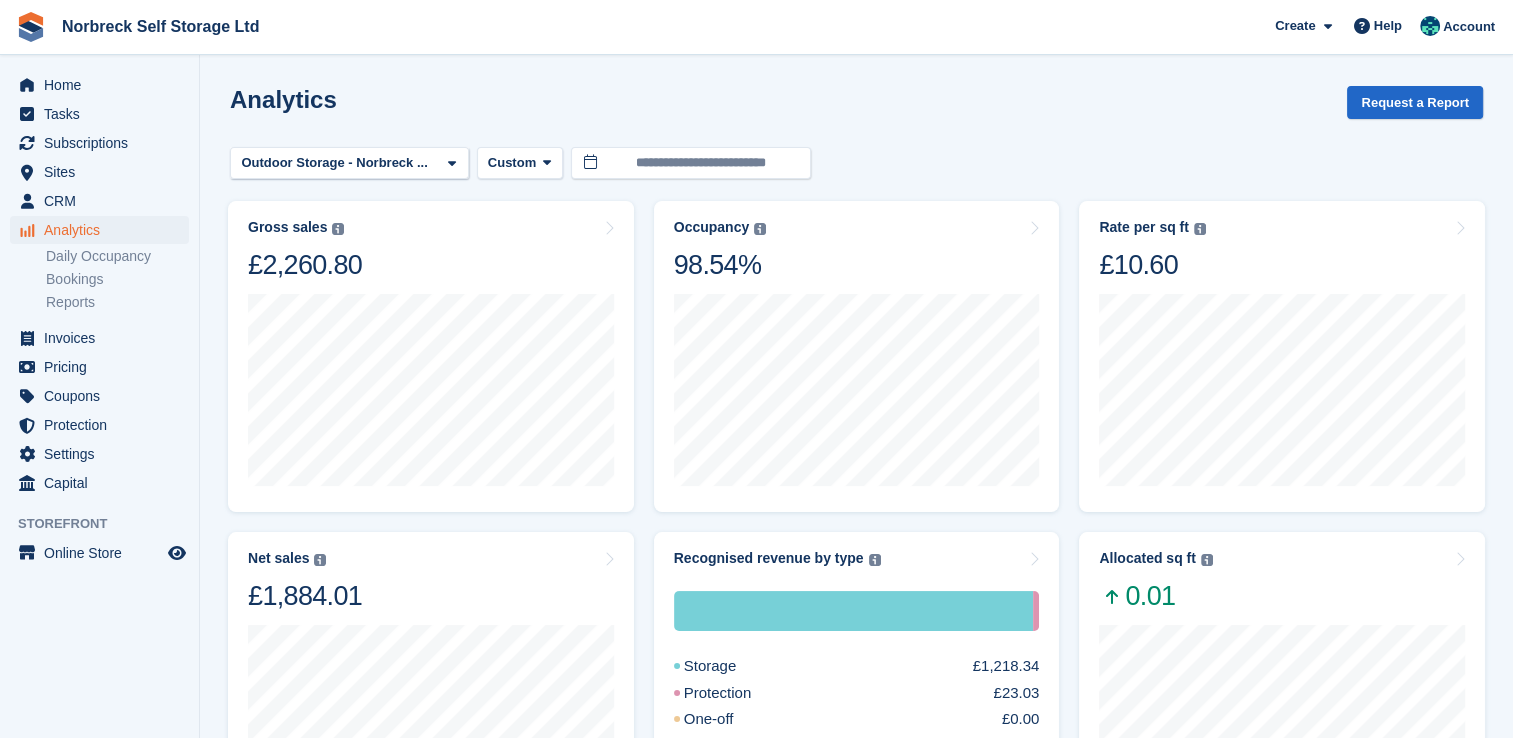 click on "**********" at bounding box center (856, 759) 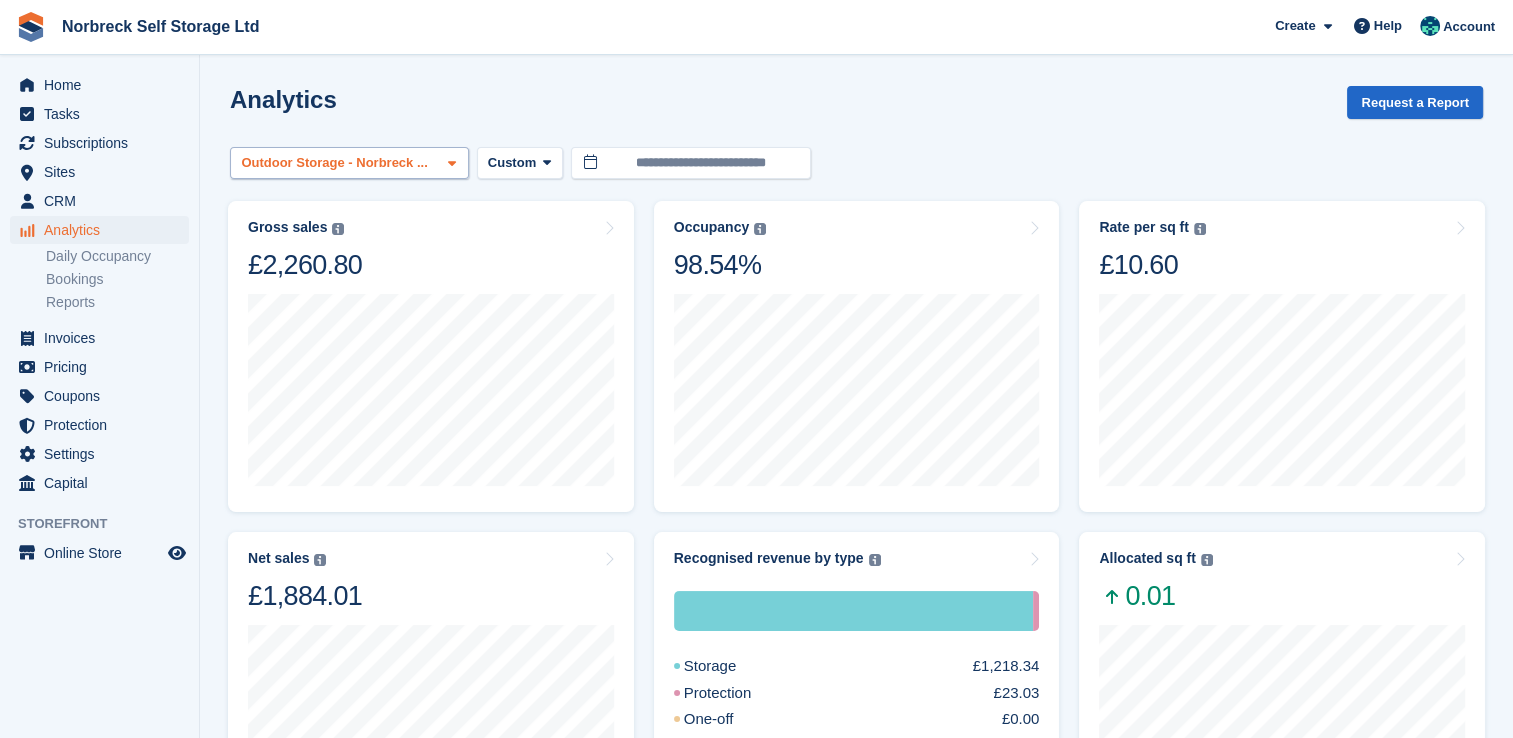click on "Outdoor Storage - Norbreck ..." at bounding box center [337, 163] 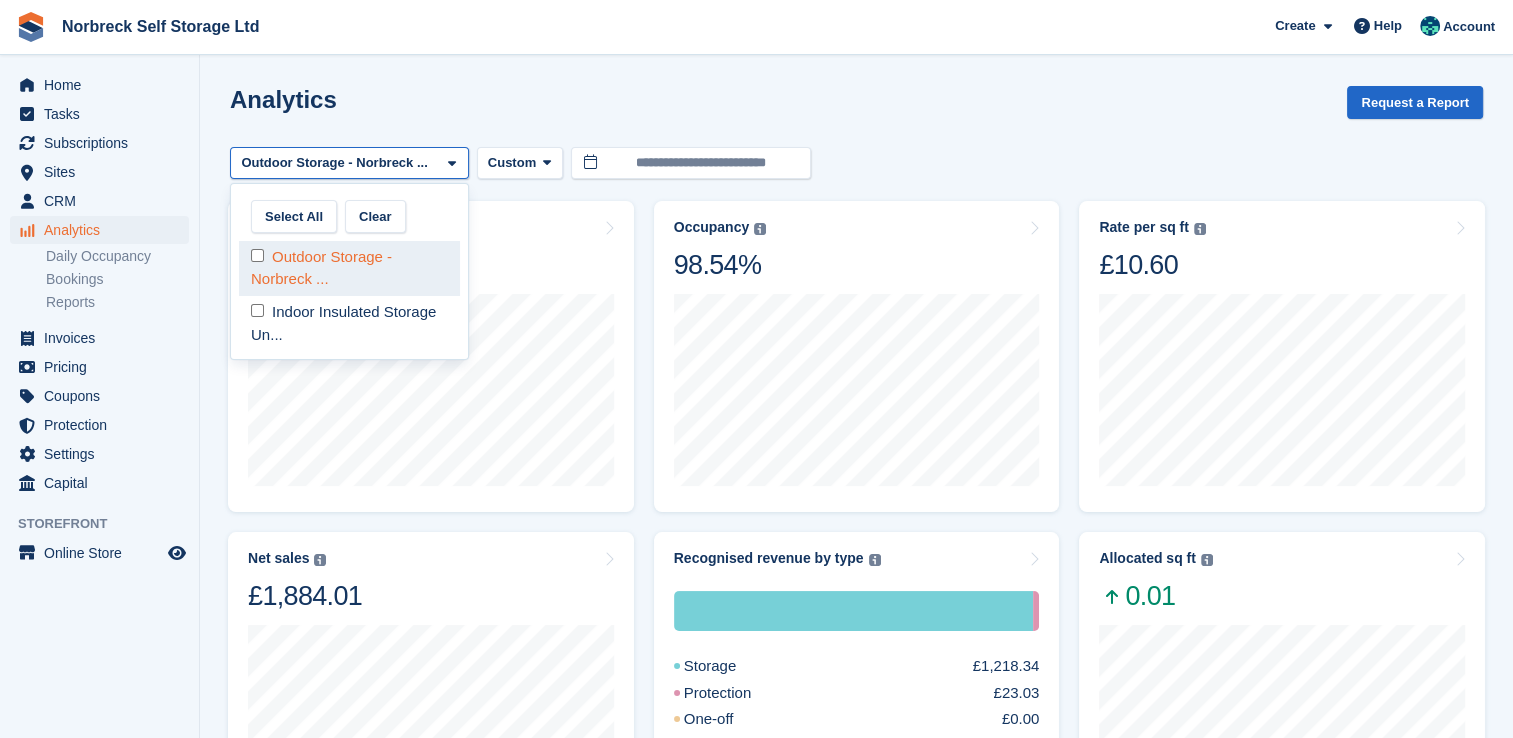 click on "Outdoor Storage - Norbreck ..." at bounding box center (349, 268) 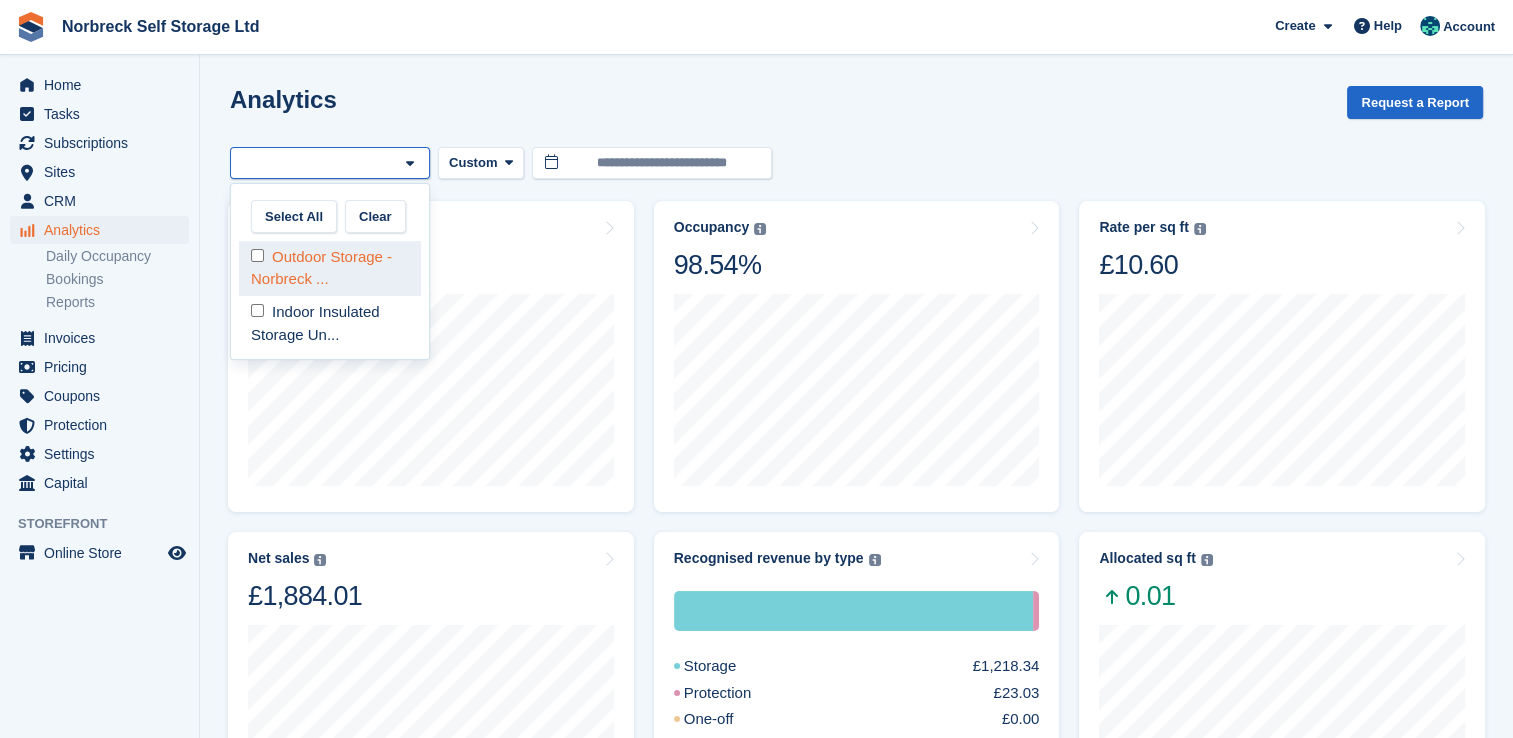 click on "Outdoor Storage - Norbreck ..." at bounding box center (330, 268) 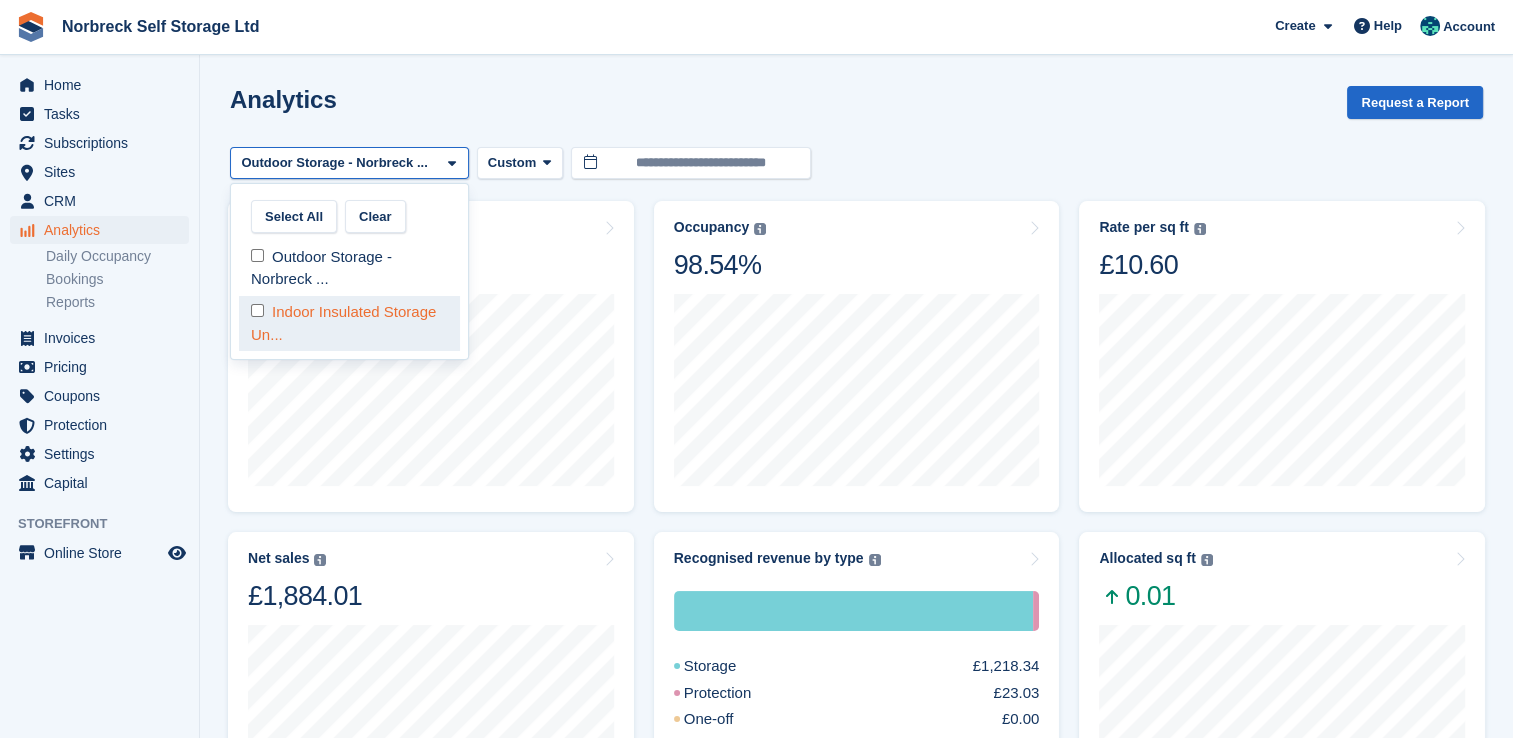 click on "Indoor Insulated Storage Un..." at bounding box center (349, 323) 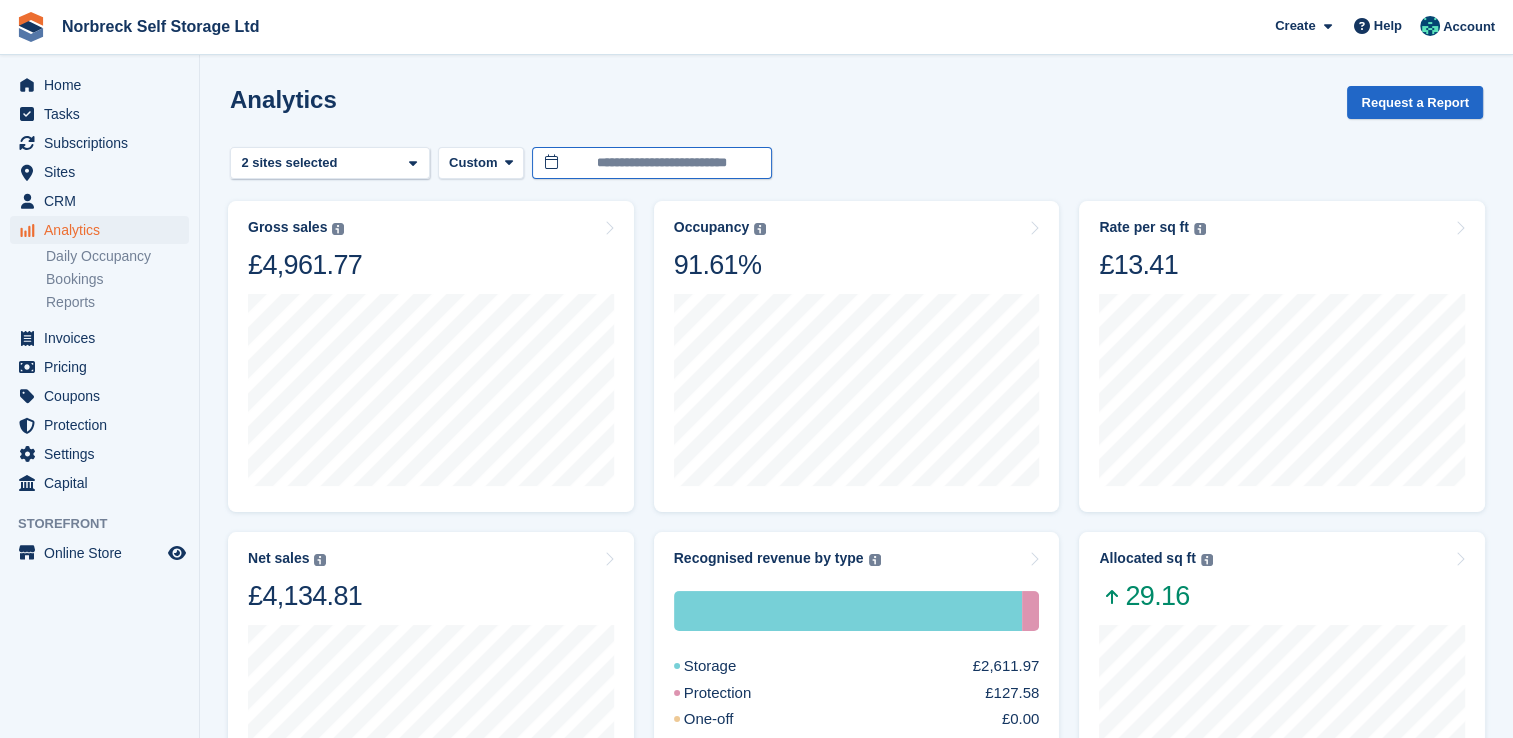 click on "**********" at bounding box center (652, 163) 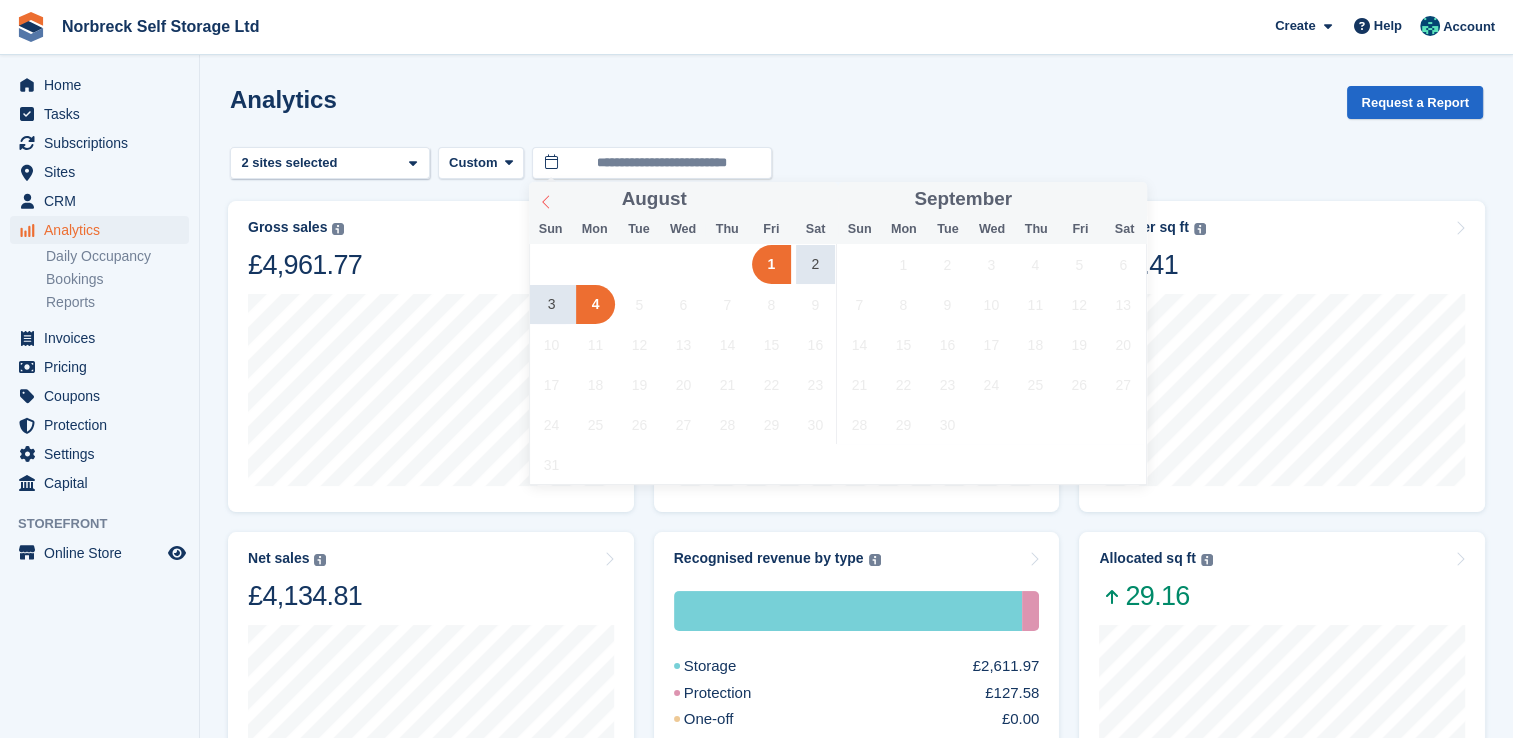 click at bounding box center (546, 199) 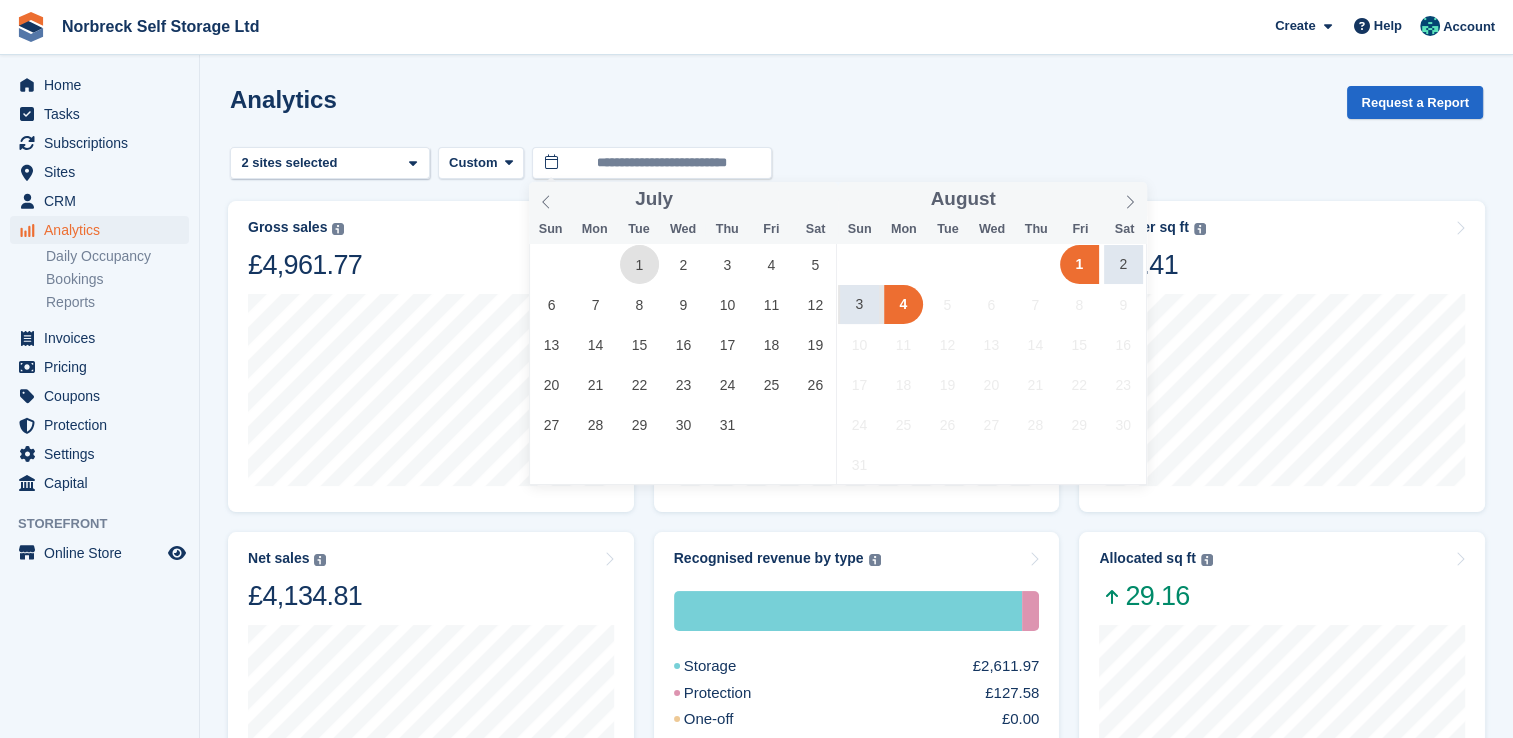 click on "1" at bounding box center [639, 264] 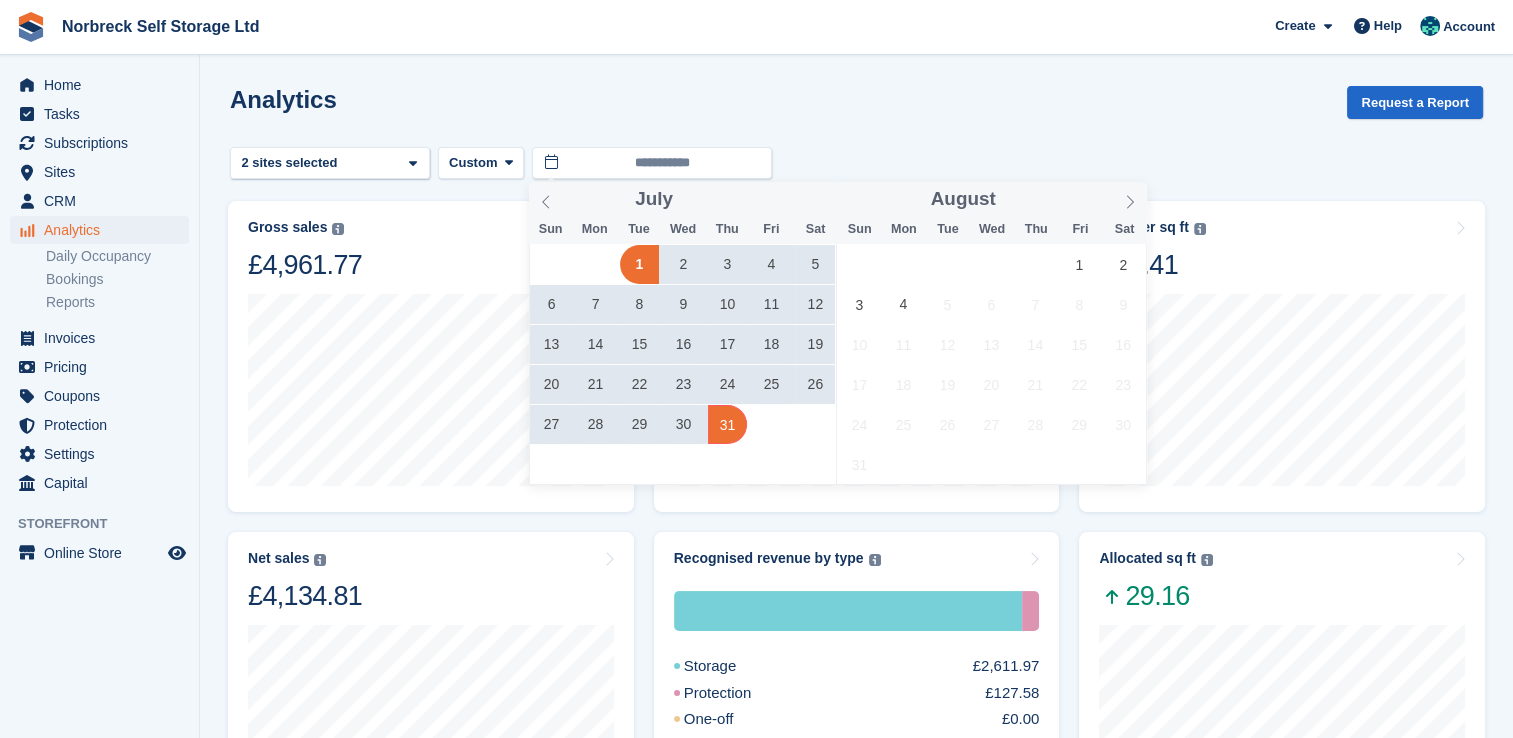 click on "31" at bounding box center [727, 424] 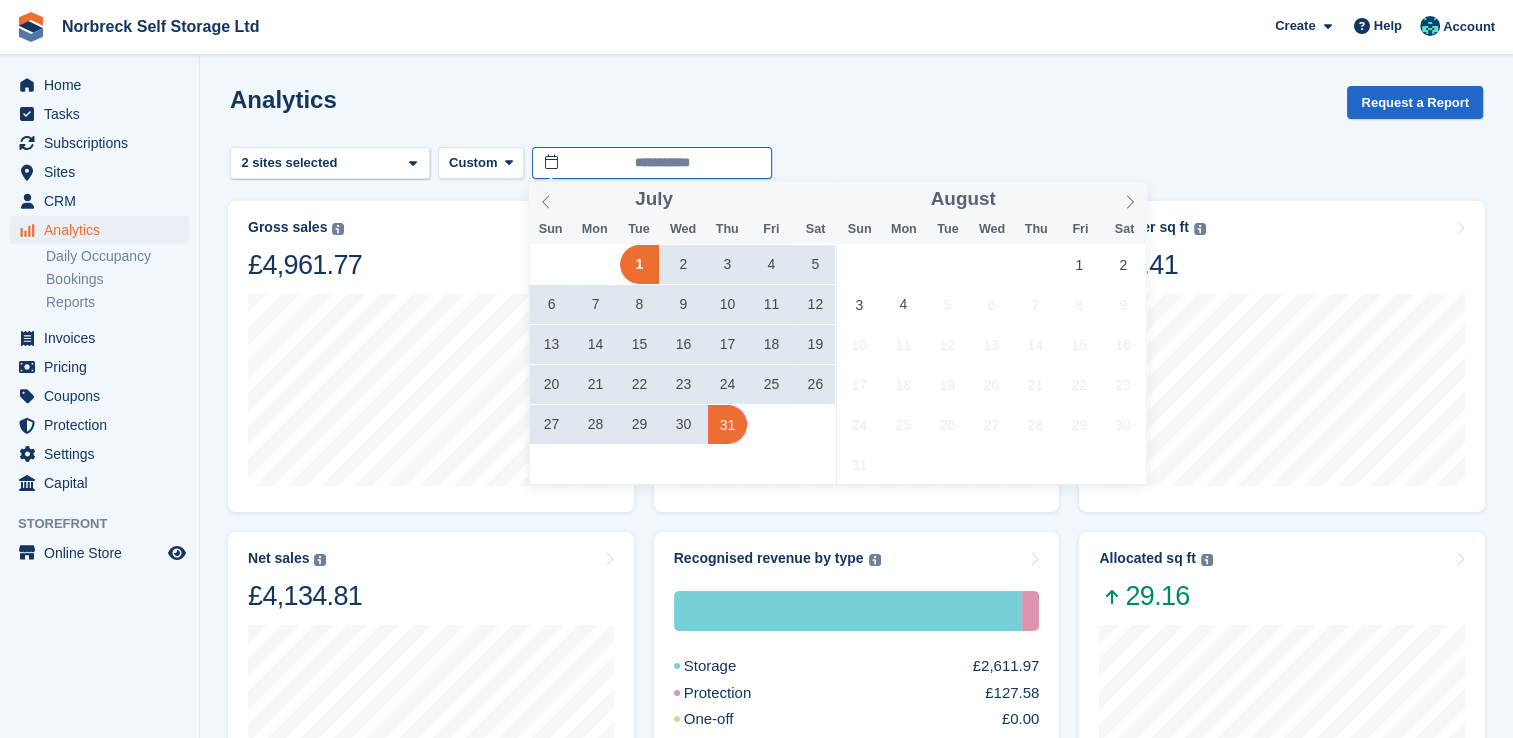 type on "**********" 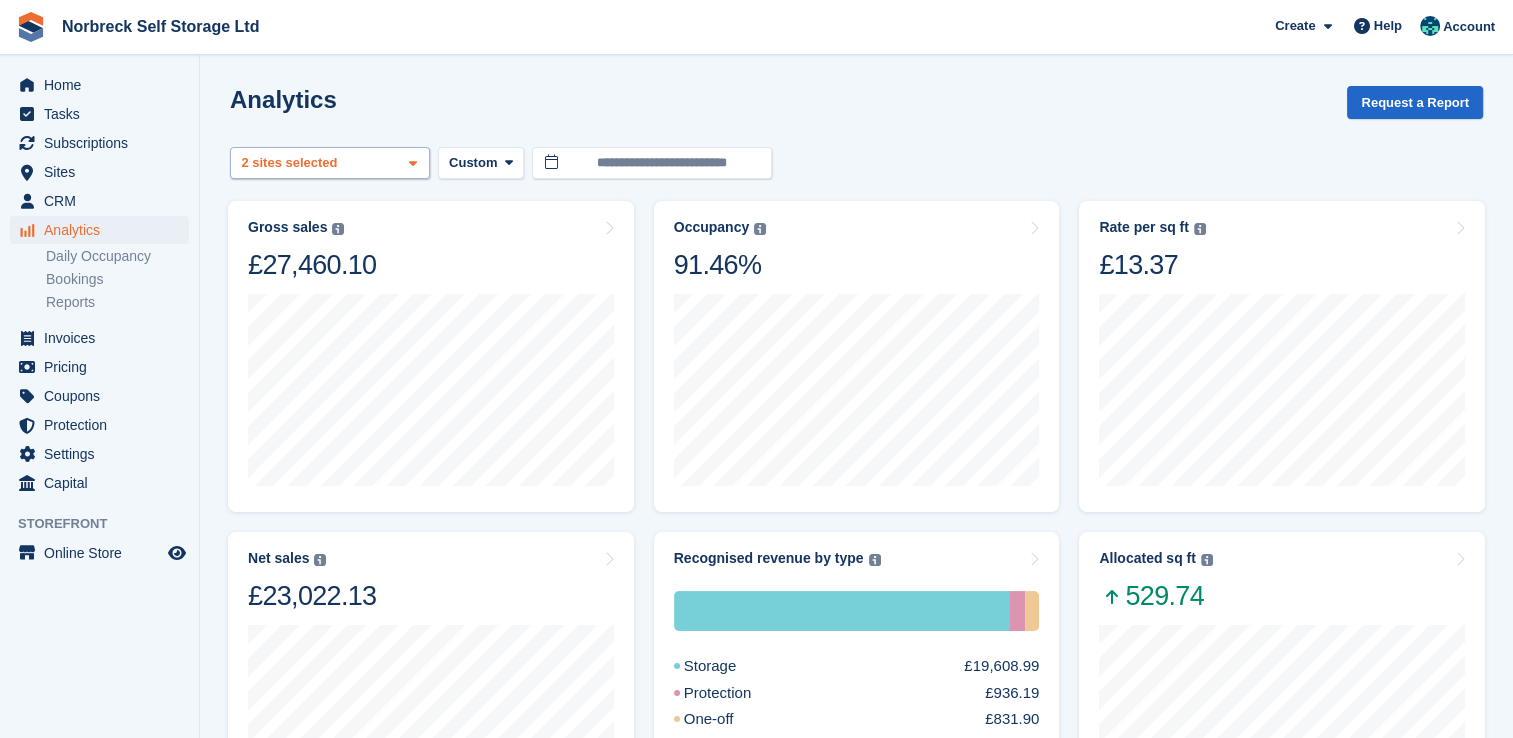 click on "Outdoor Storage - Norbreck ... 2 sites selected" at bounding box center [330, 163] 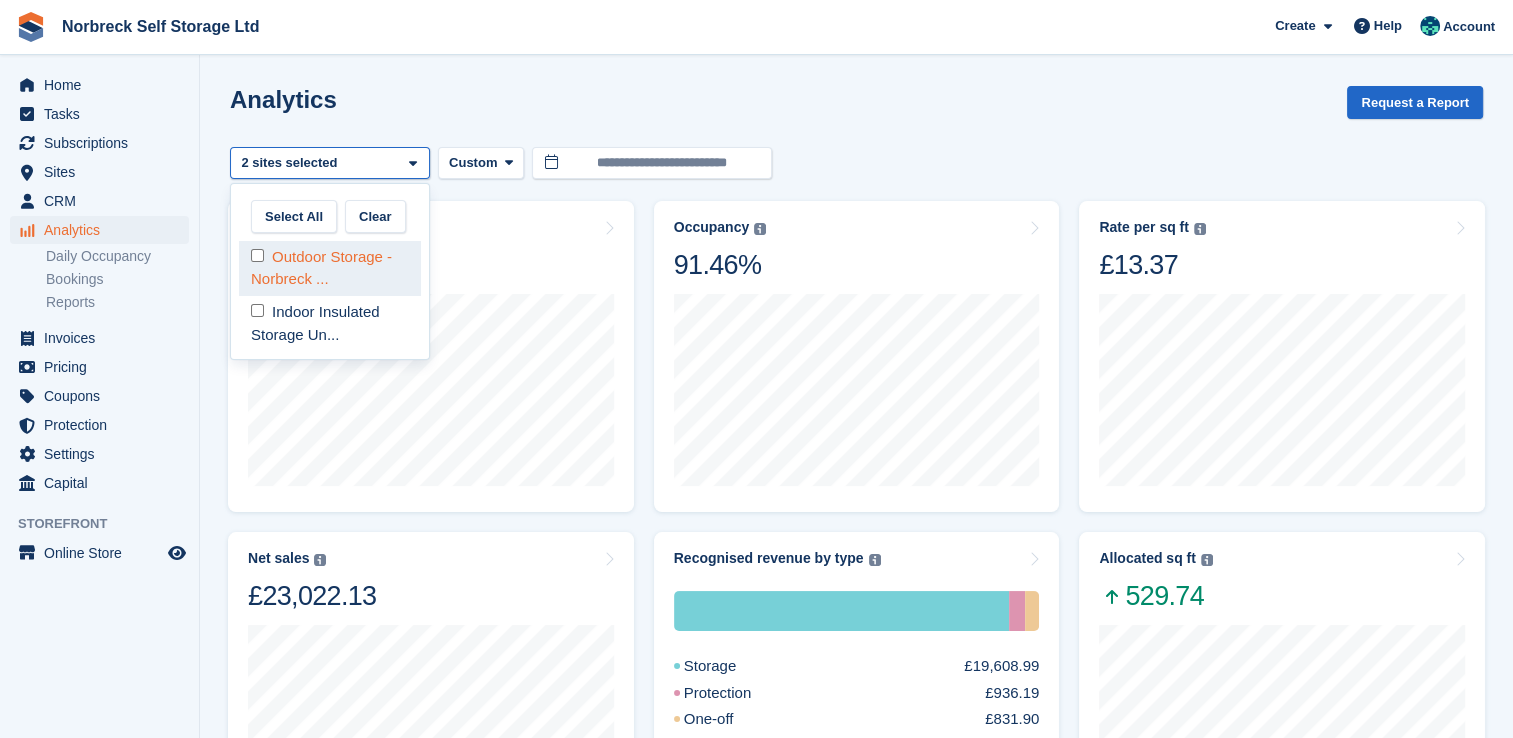 click on "Outdoor Storage - Norbreck ..." at bounding box center (330, 268) 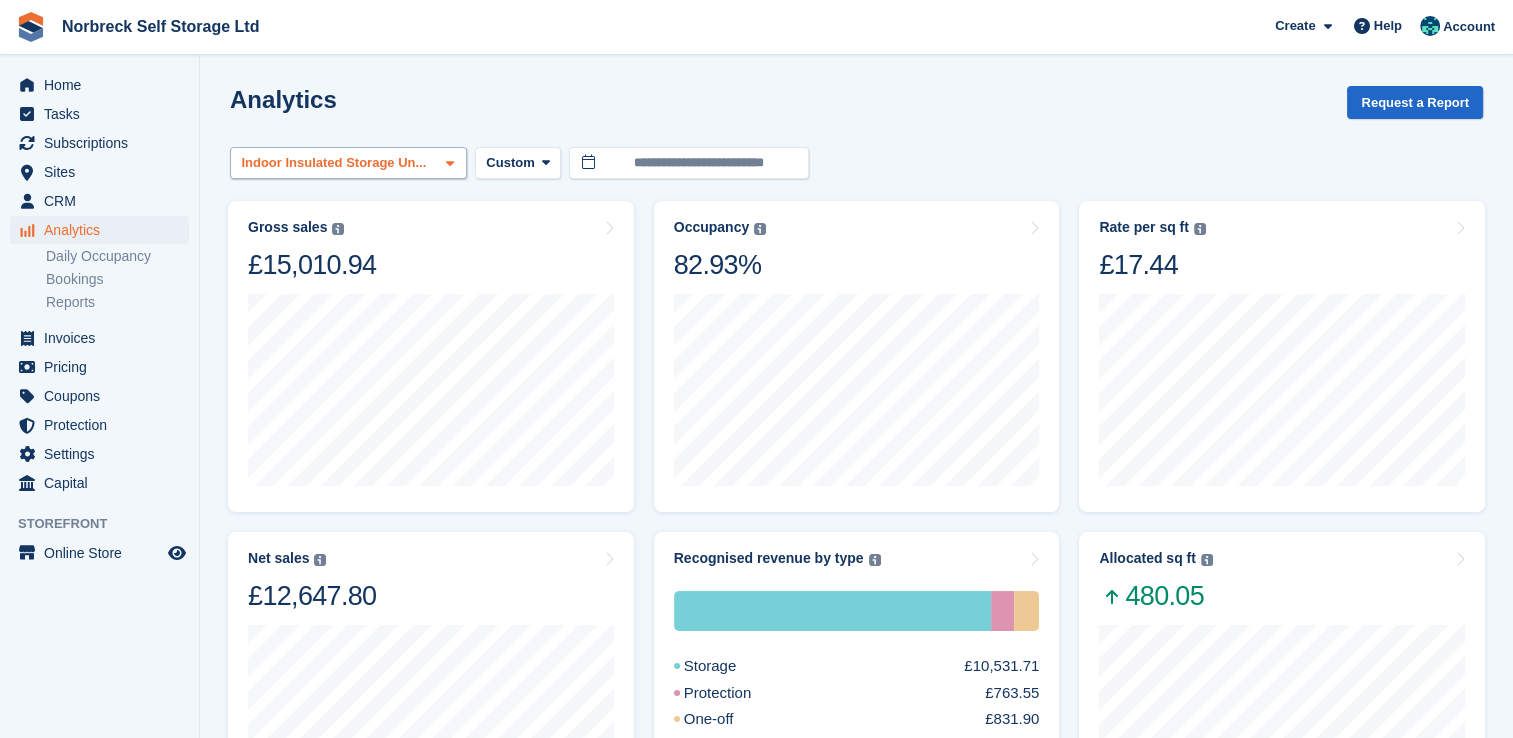 click on "Indoor Insulated Storage Un..." at bounding box center [348, 163] 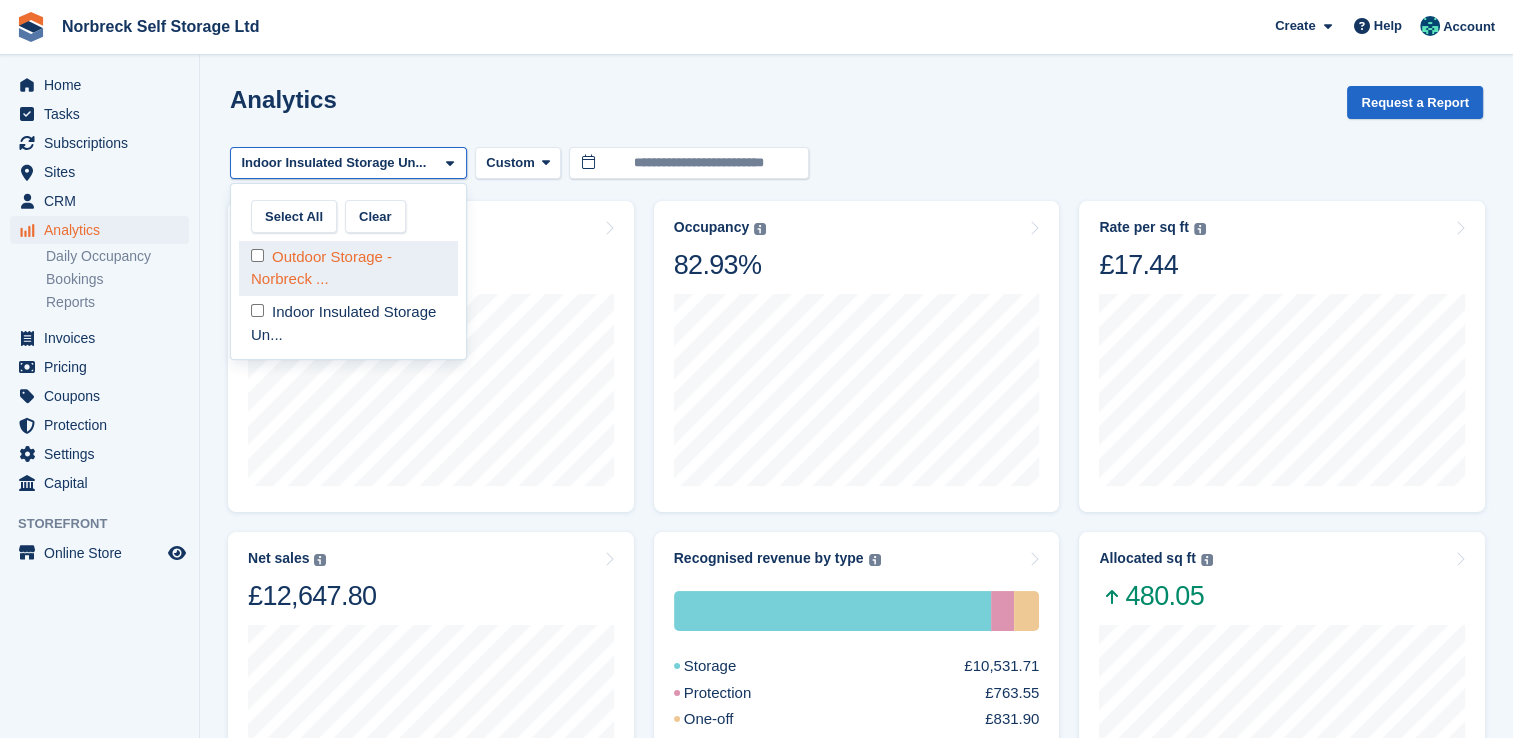click on "Outdoor Storage - Norbreck ..." at bounding box center (348, 268) 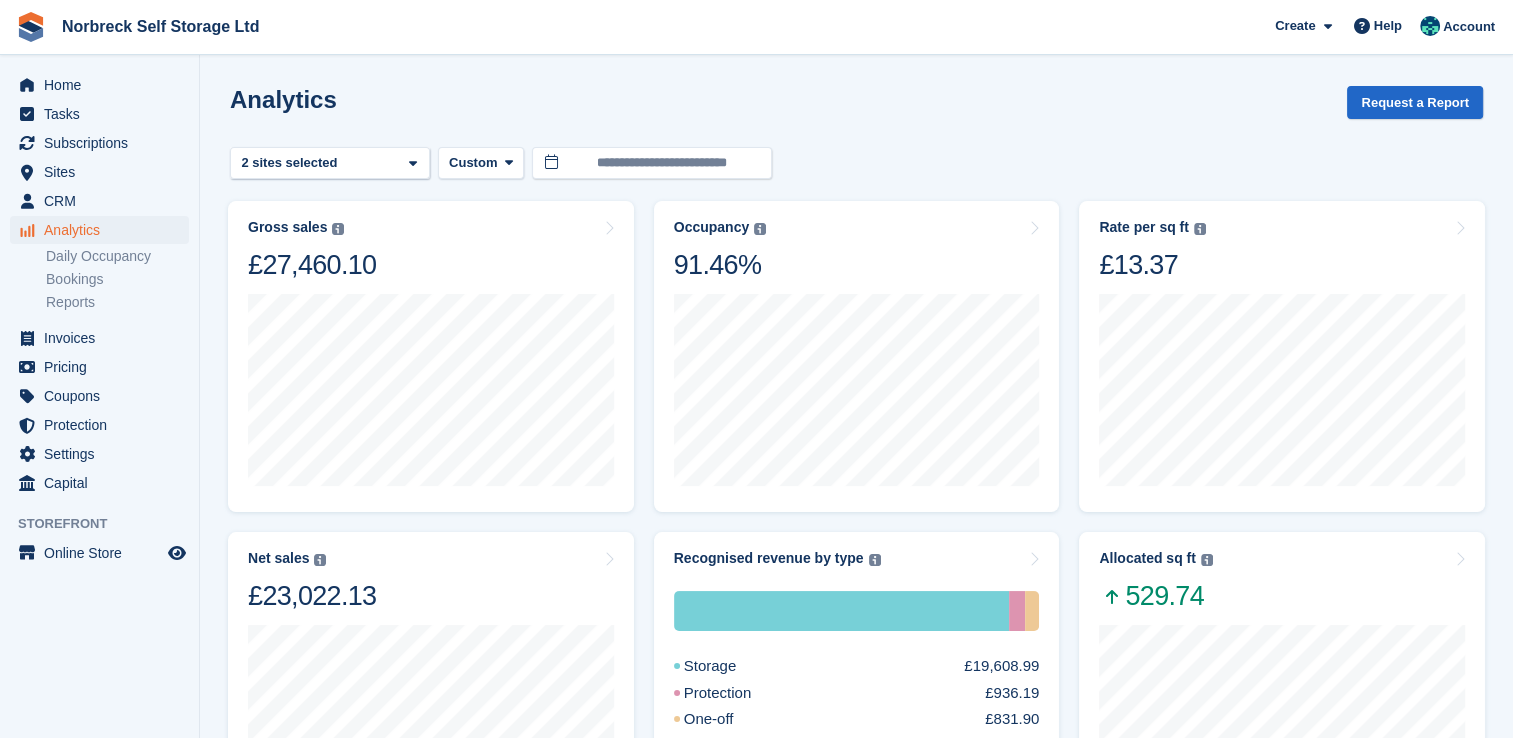 click on "Analytics
Request a Report" at bounding box center (856, 114) 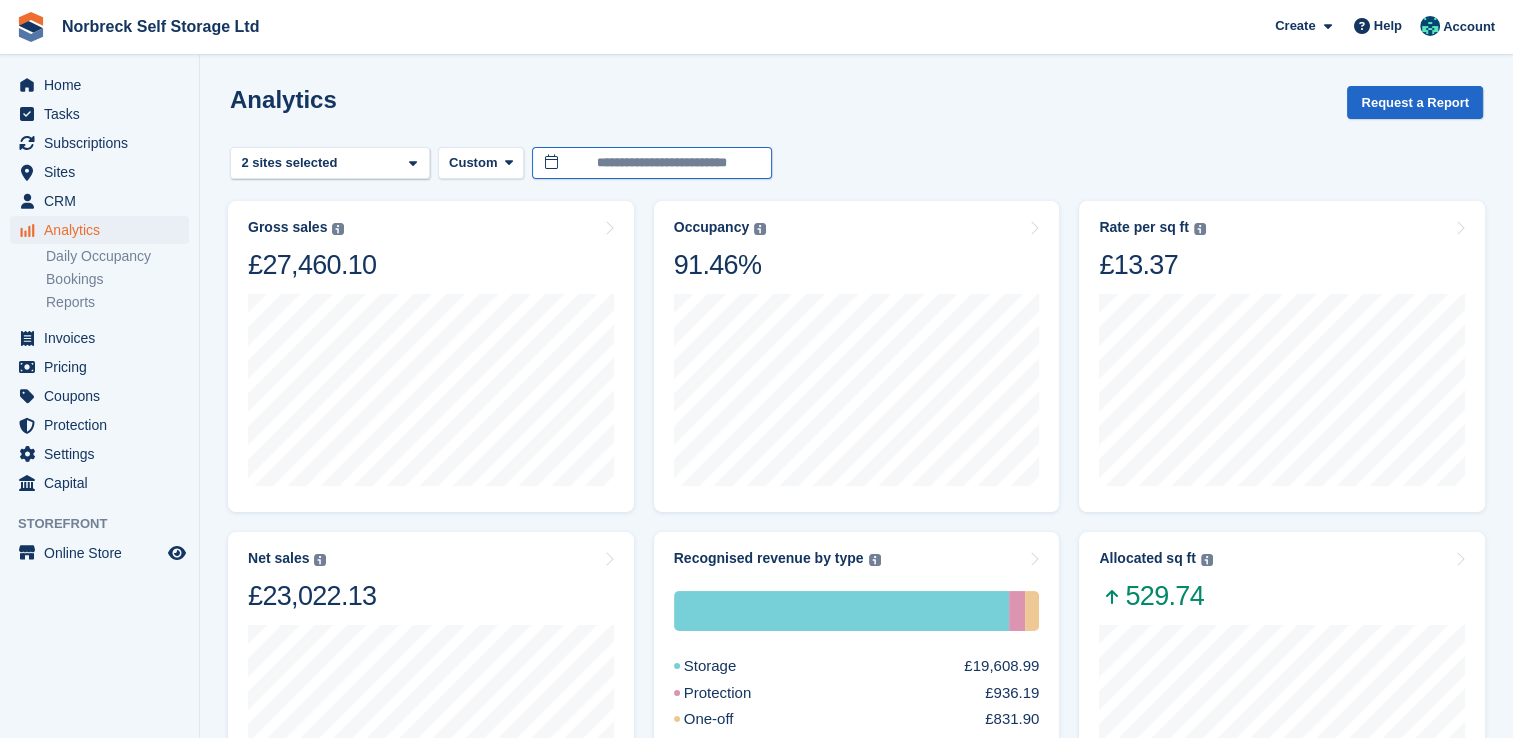 click on "**********" at bounding box center [652, 163] 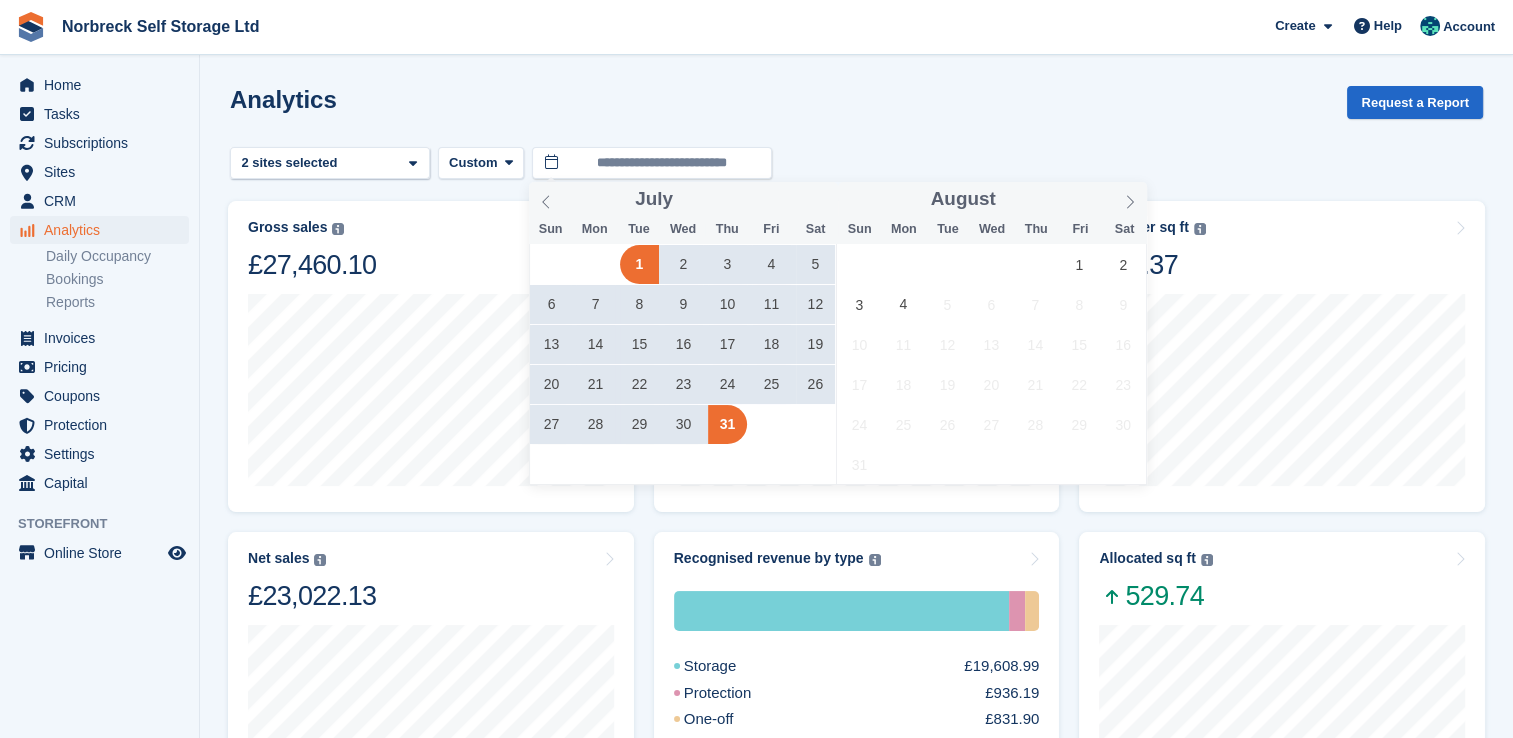 click on "Analytics
Request a Report" at bounding box center [856, 114] 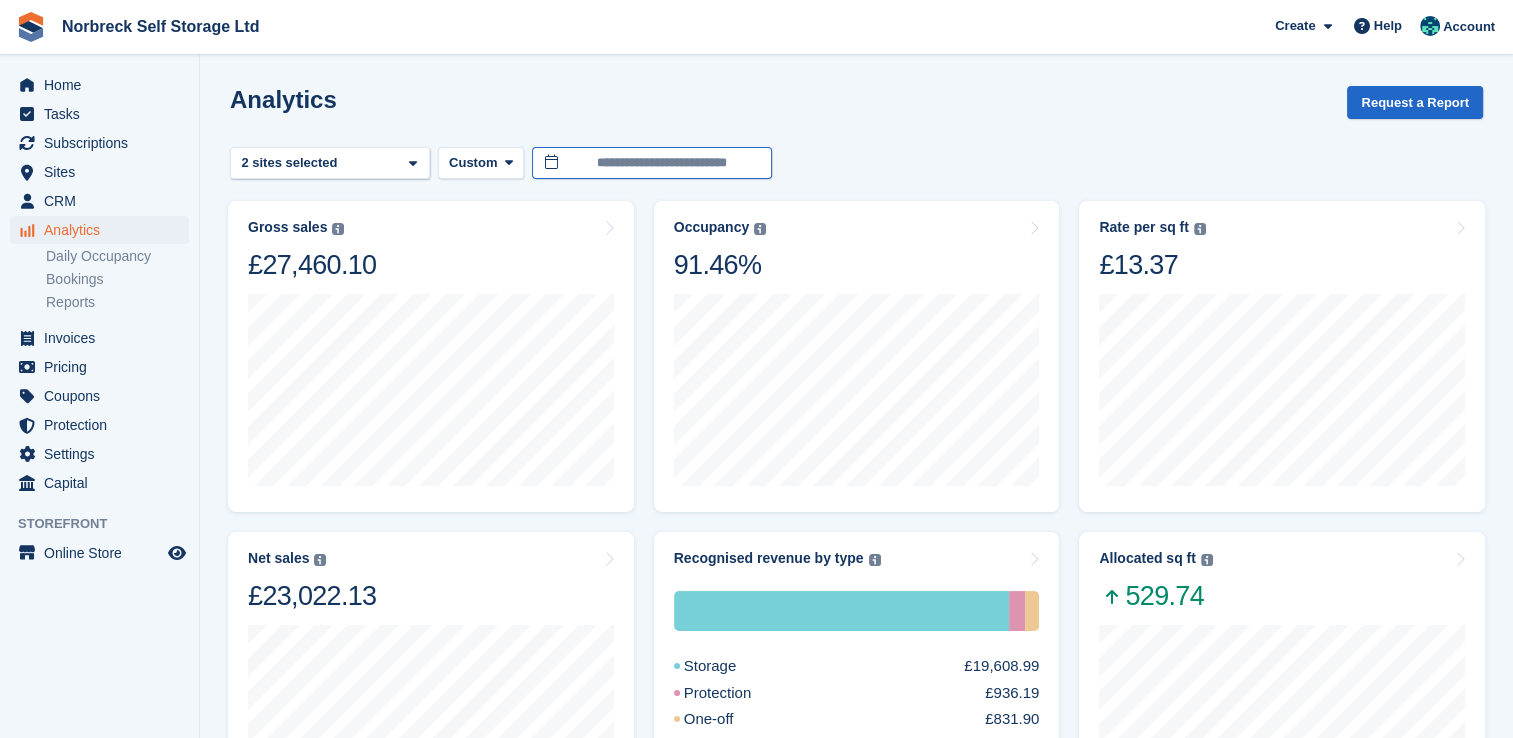click on "**********" at bounding box center [652, 163] 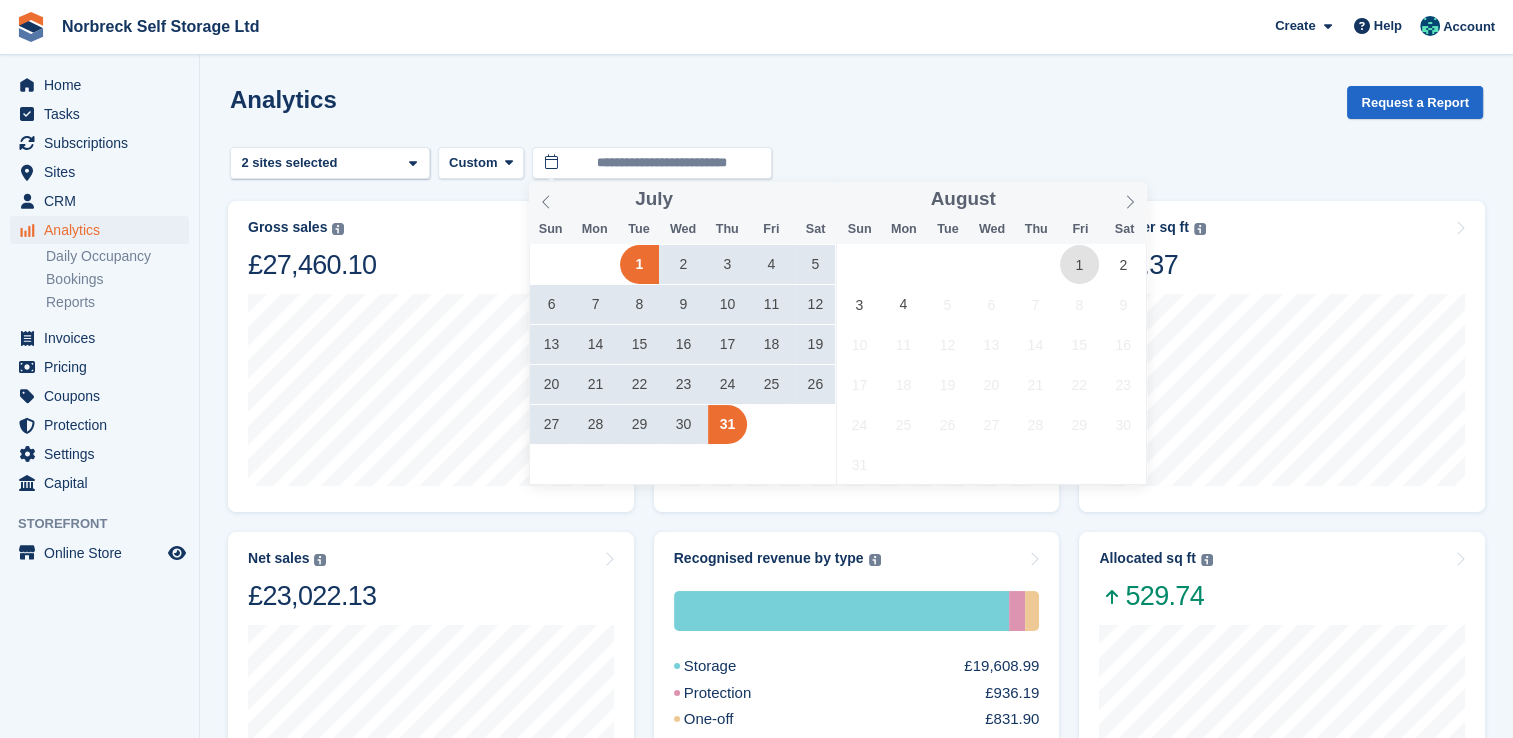 click on "1" at bounding box center [1079, 264] 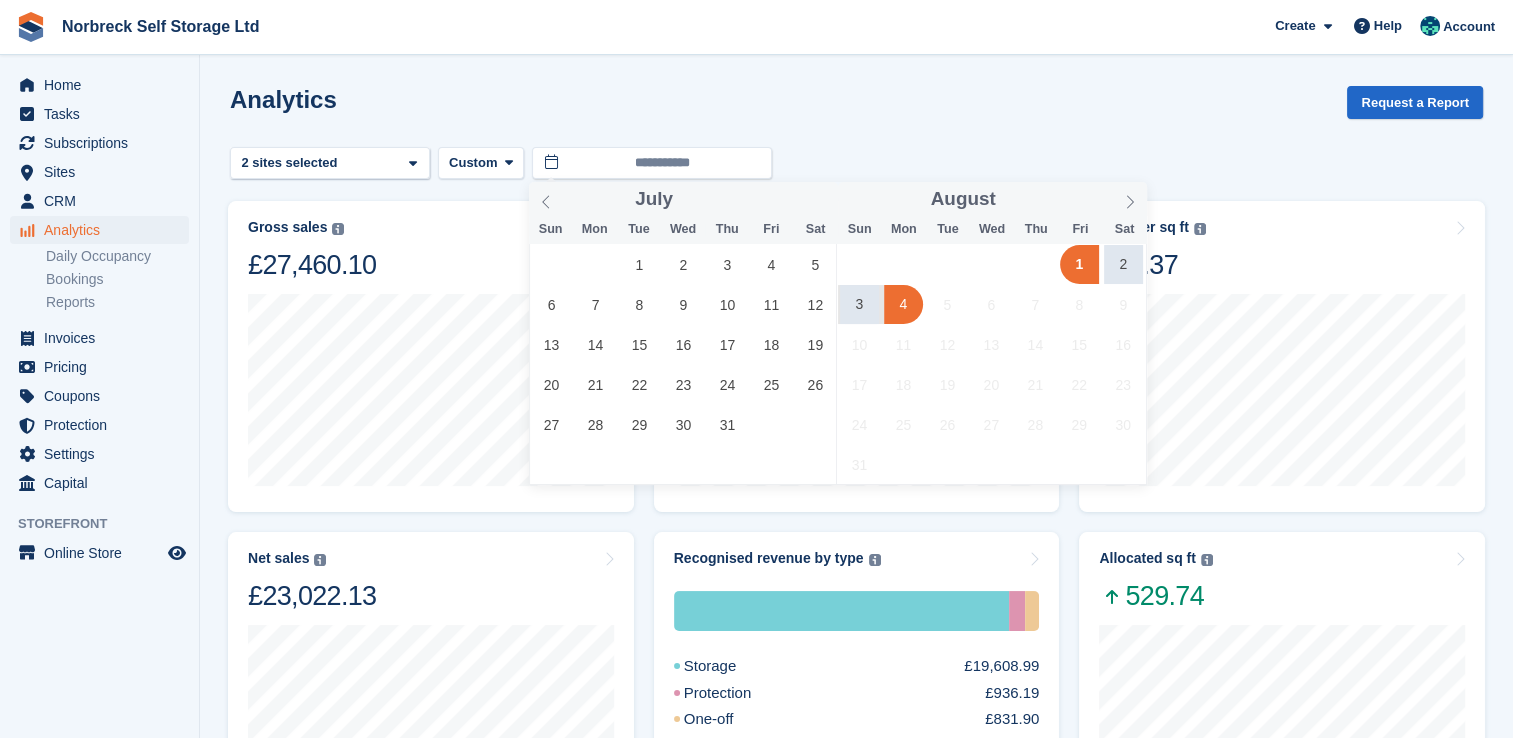 click on "4" at bounding box center (903, 304) 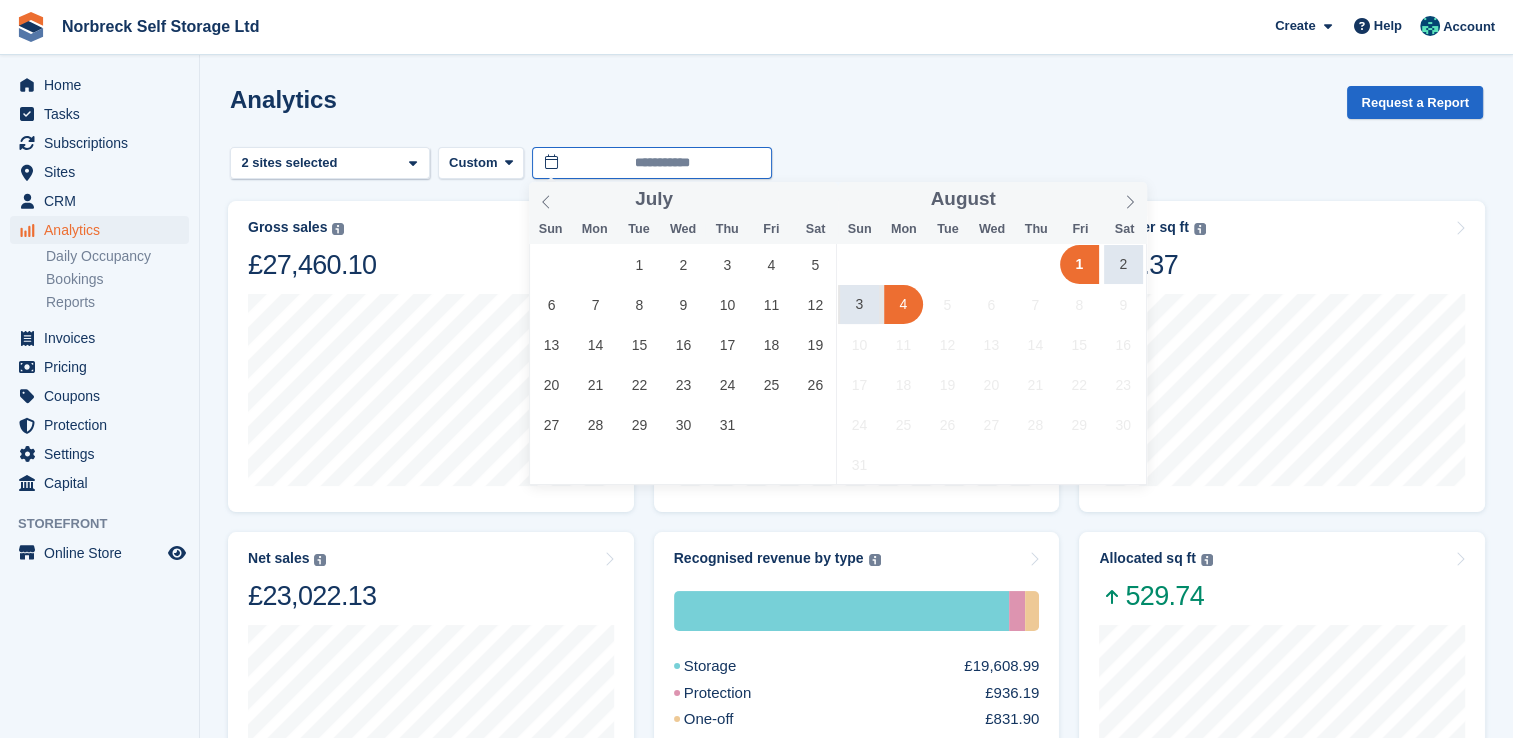 type on "**********" 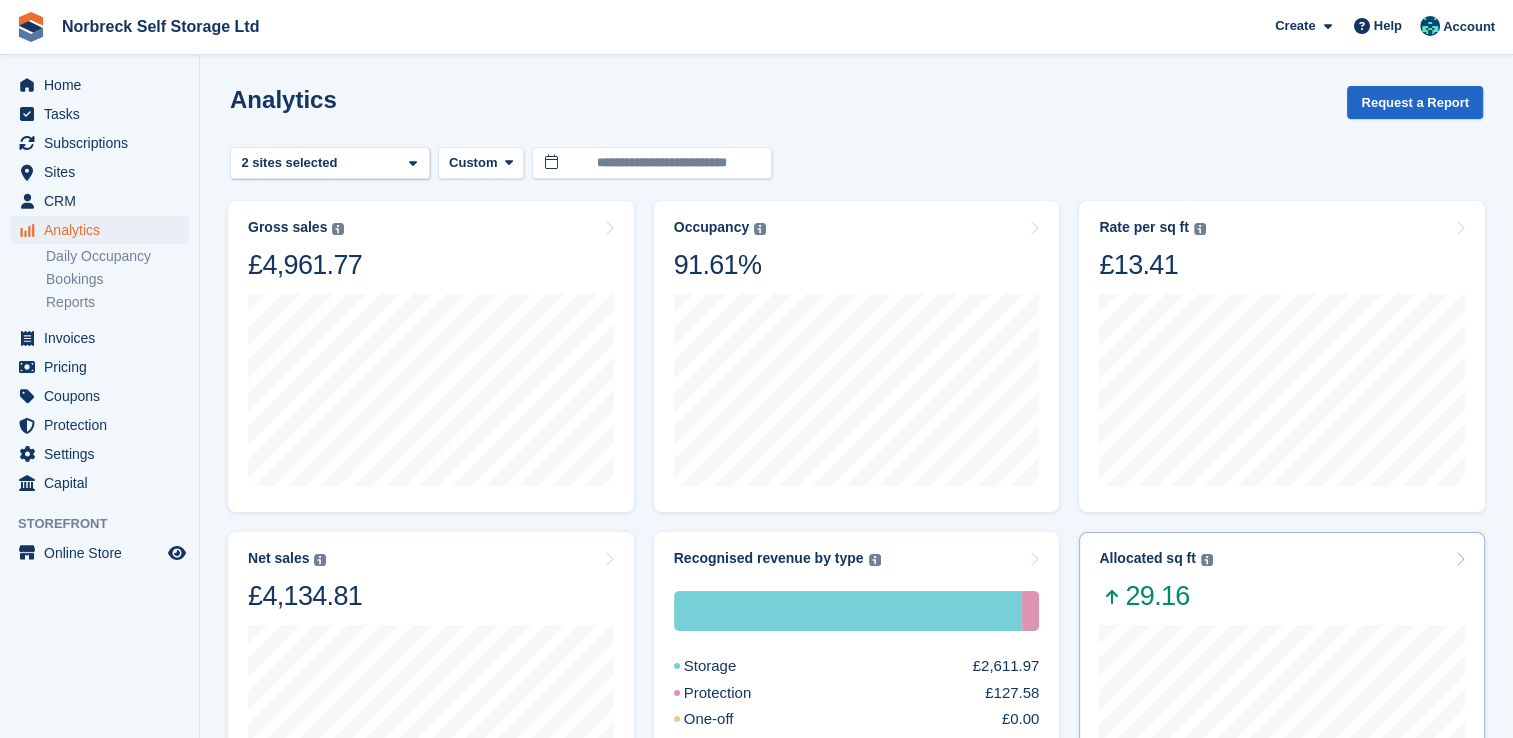click on "Allocated sq ft
The total change in allocated area from the beginning to the end of the selected period. Reserved units are not included in the data until they move to occupied on their move in day. If unit access is granted early, it is included from that date.
29.16" at bounding box center (1282, 581) 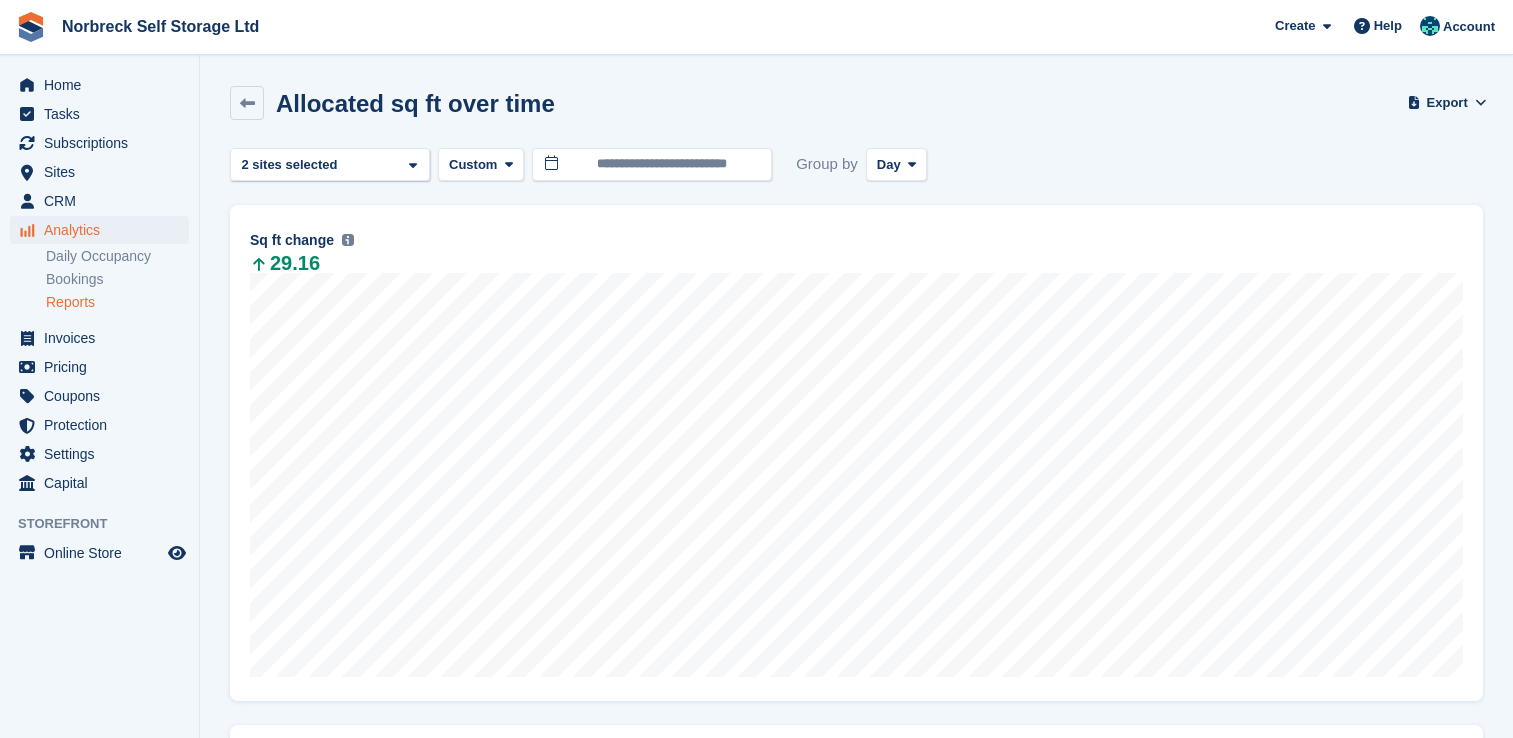 scroll, scrollTop: 0, scrollLeft: 0, axis: both 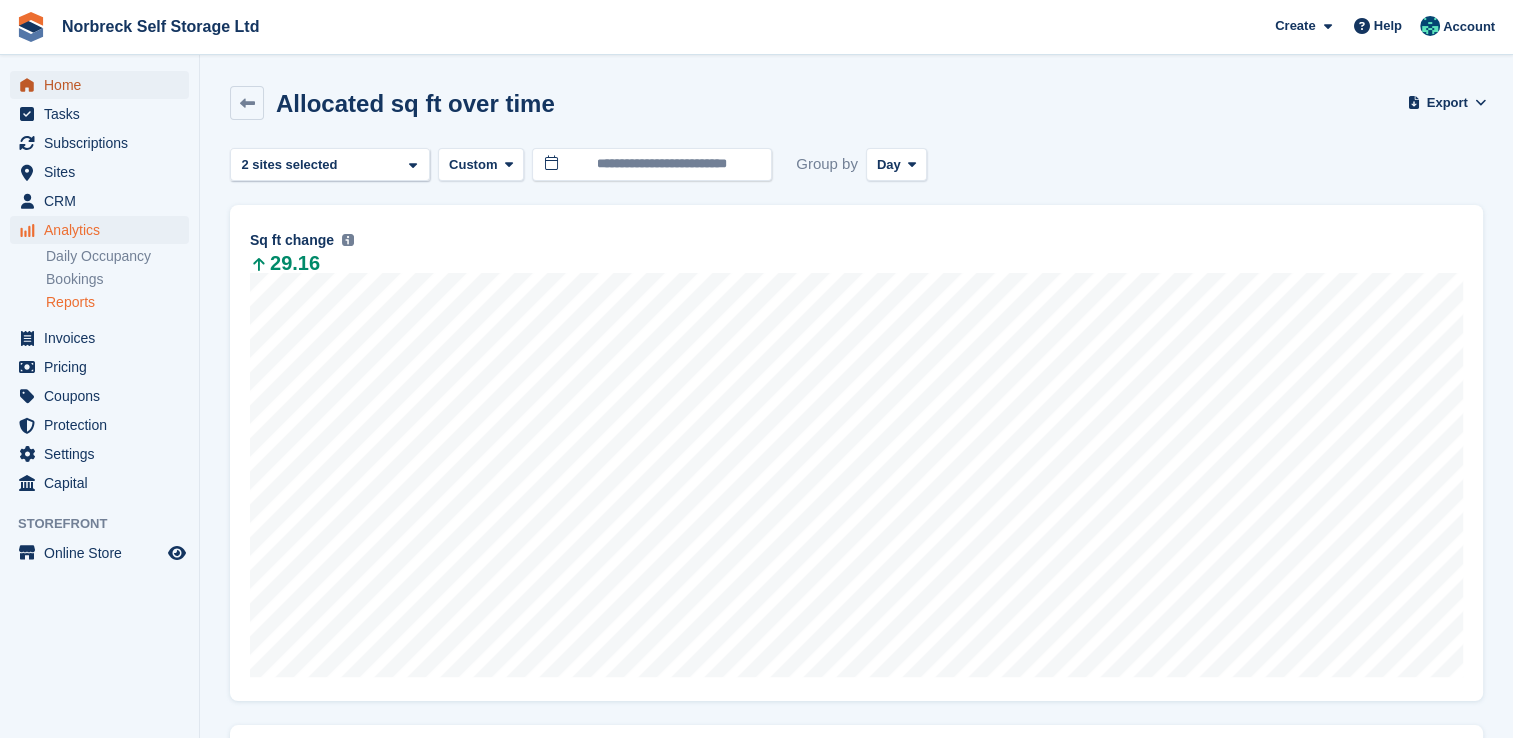 click on "Home" at bounding box center (104, 85) 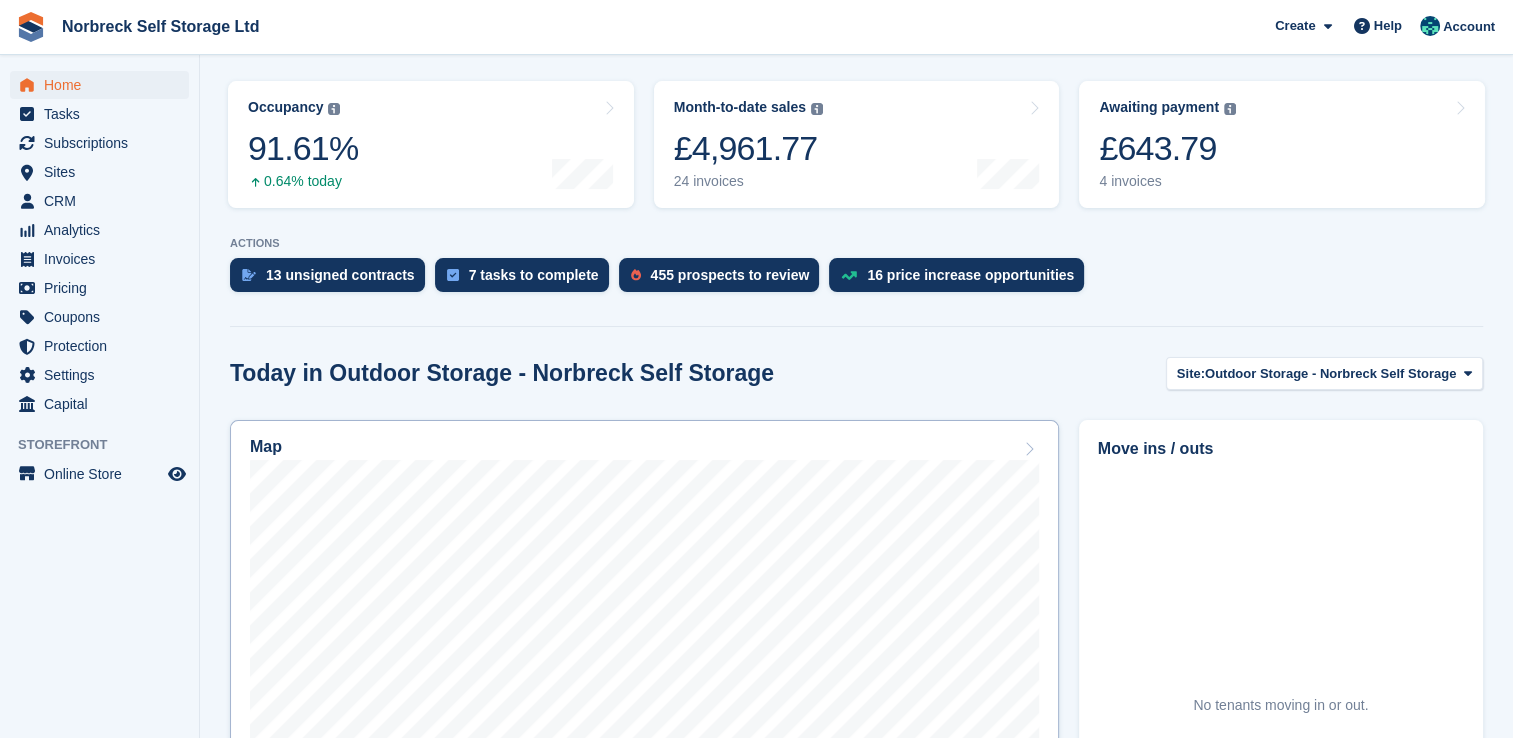 scroll, scrollTop: 400, scrollLeft: 0, axis: vertical 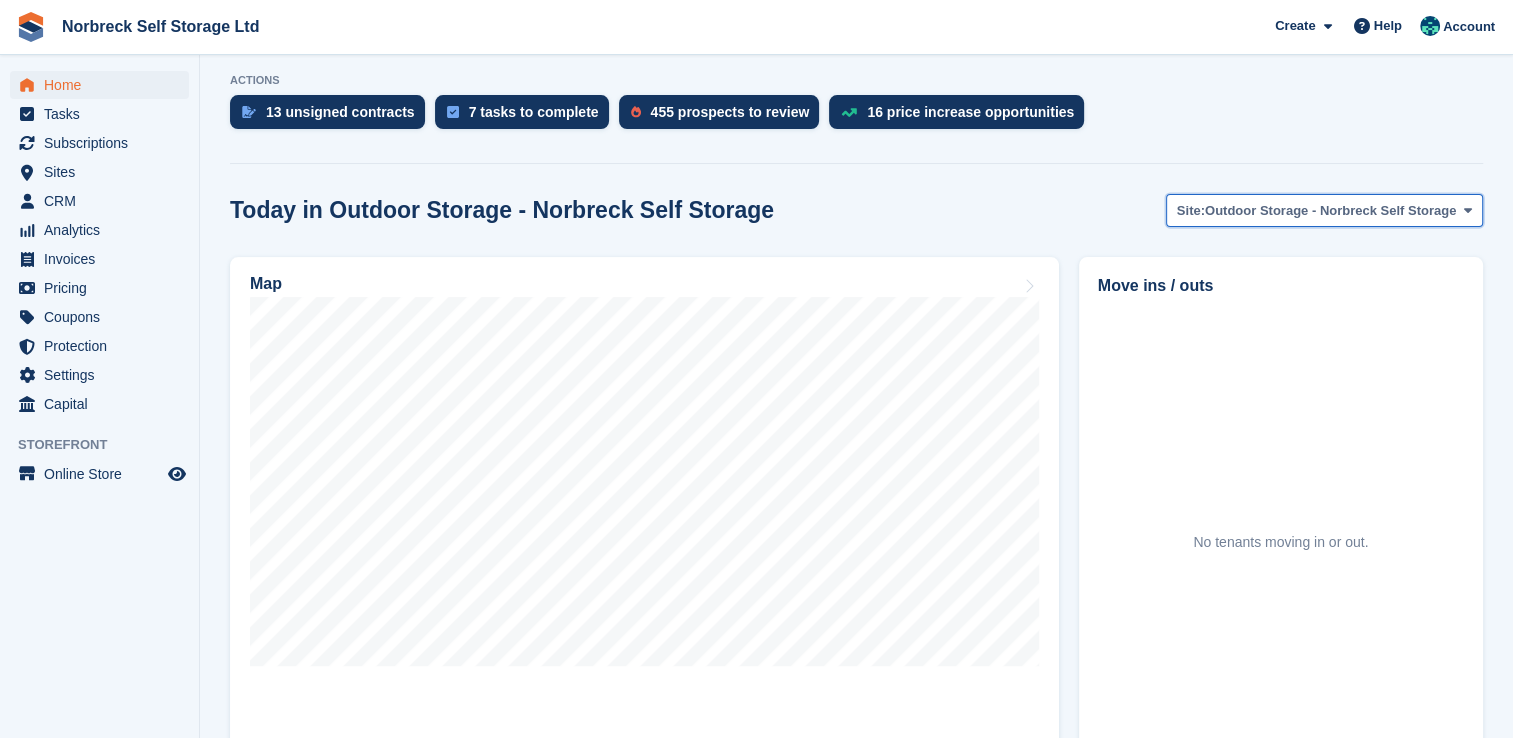 click on "Outdoor Storage - Norbreck Self Storage" at bounding box center (1330, 211) 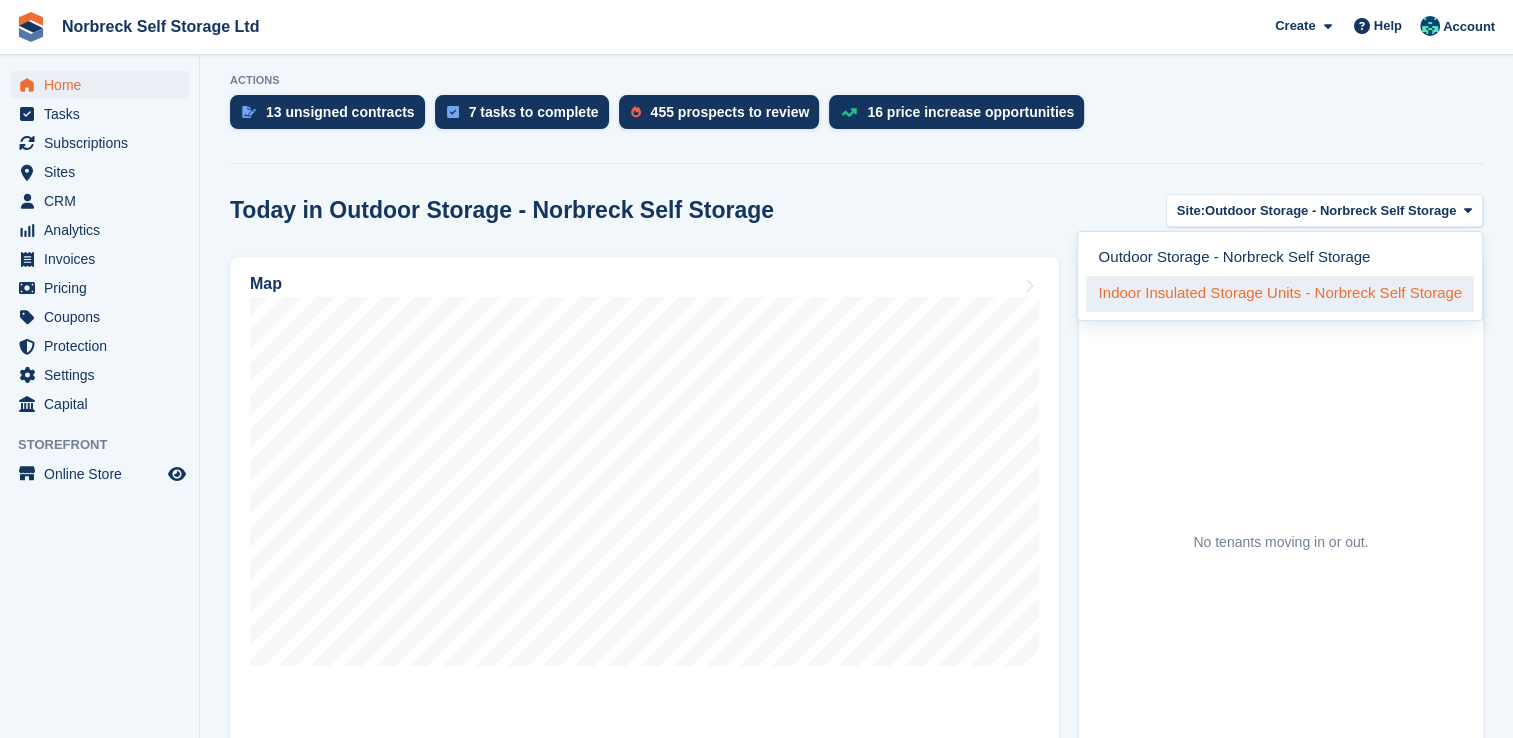 click on "Indoor Insulated Storage Units - Norbreck Self Storage" at bounding box center [1280, 294] 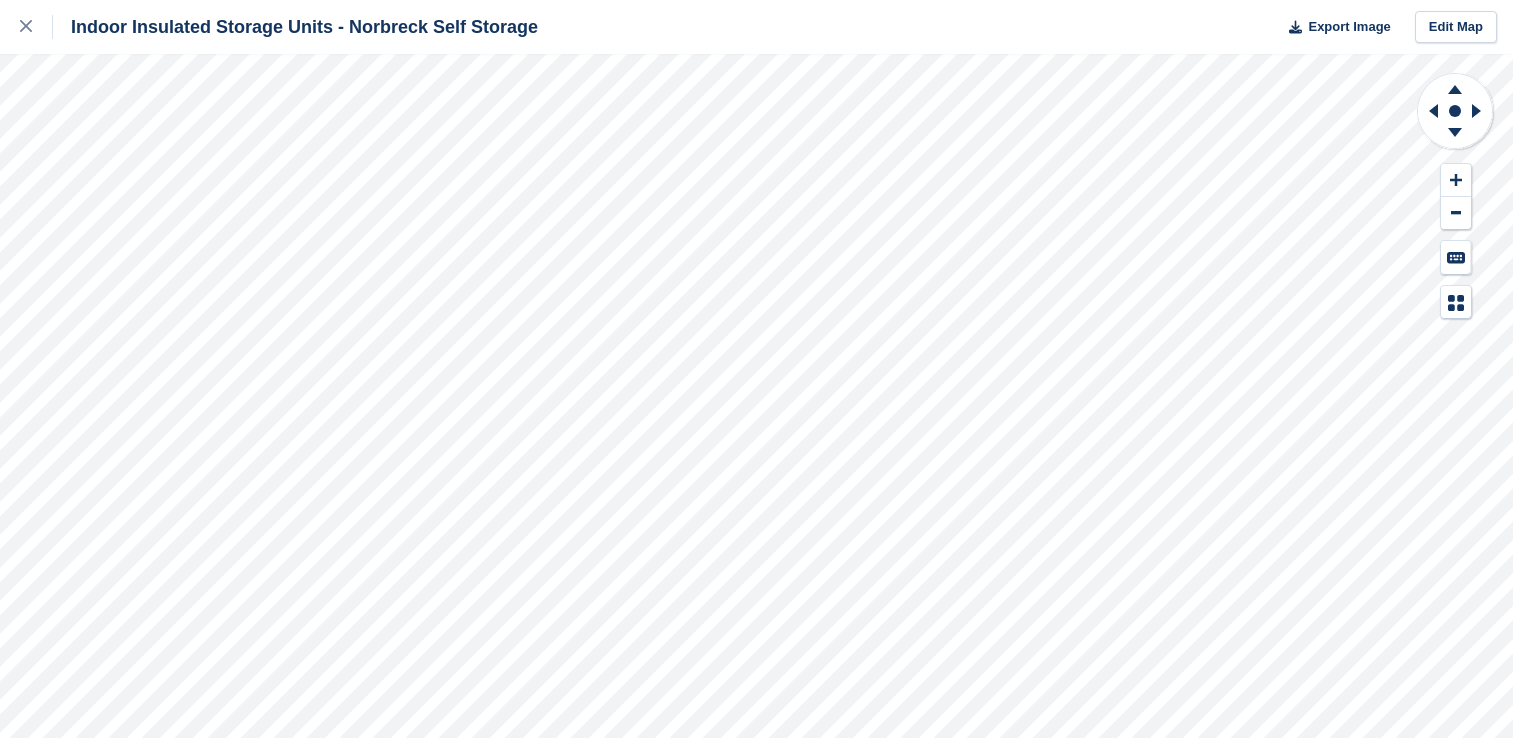 scroll, scrollTop: 0, scrollLeft: 0, axis: both 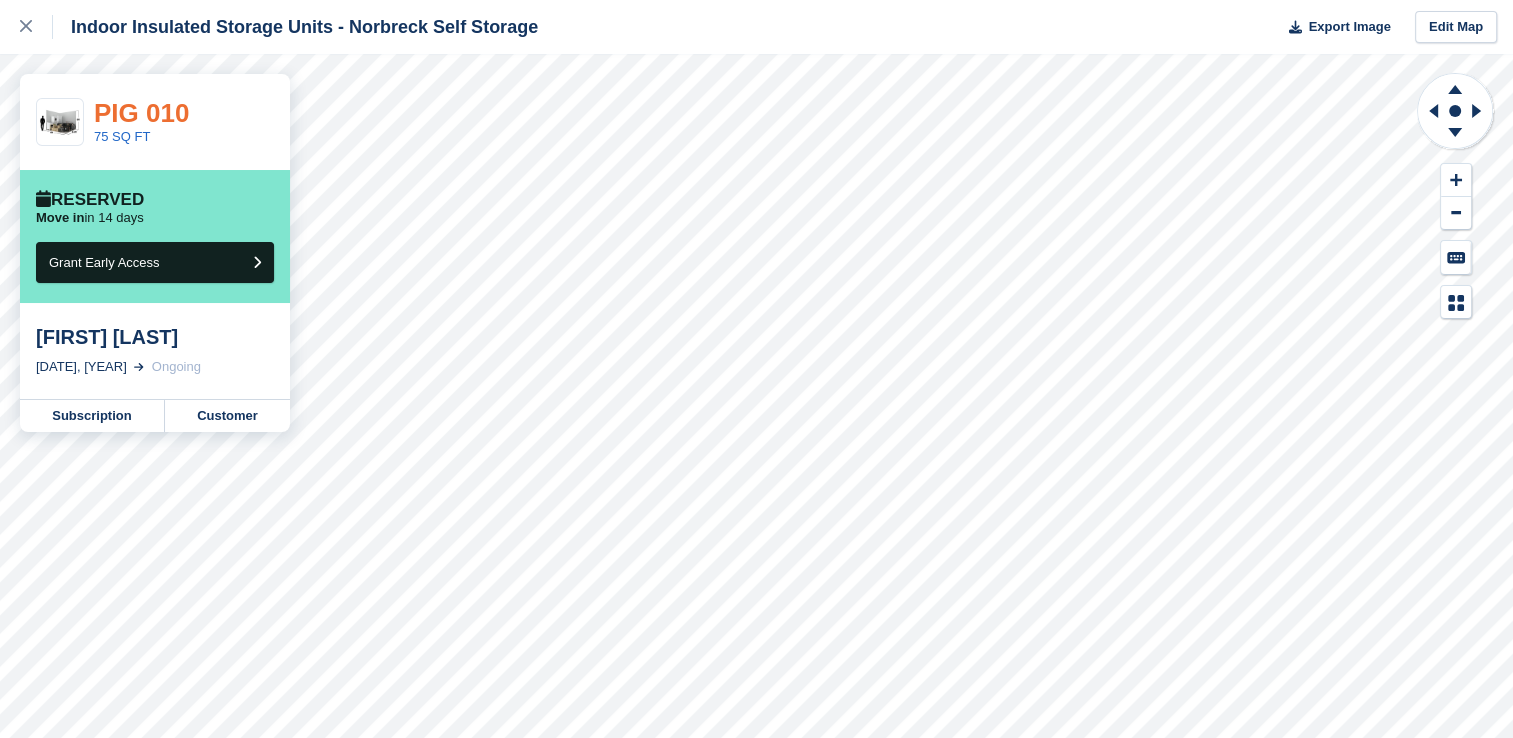 click on "PIG 010" at bounding box center [141, 113] 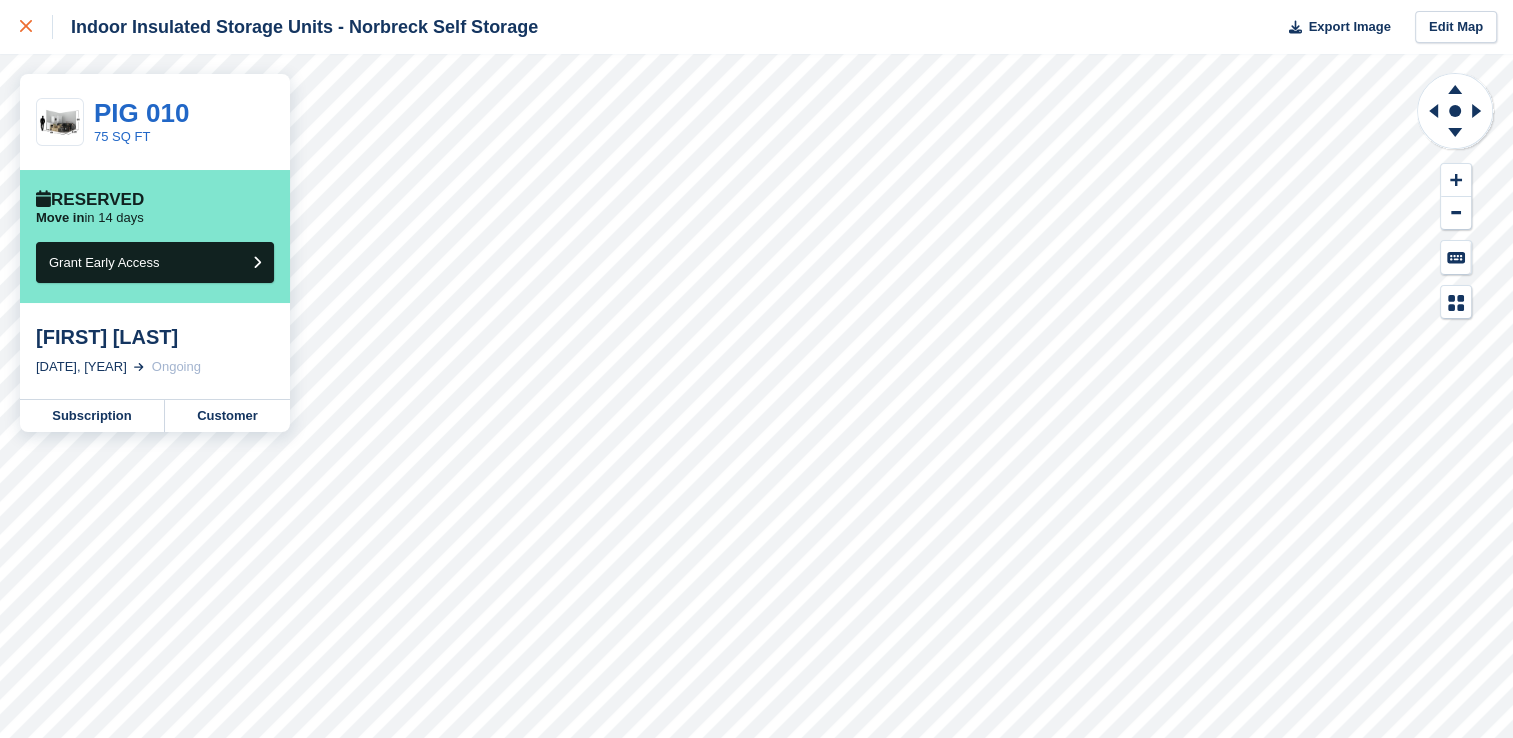 click at bounding box center [36, 27] 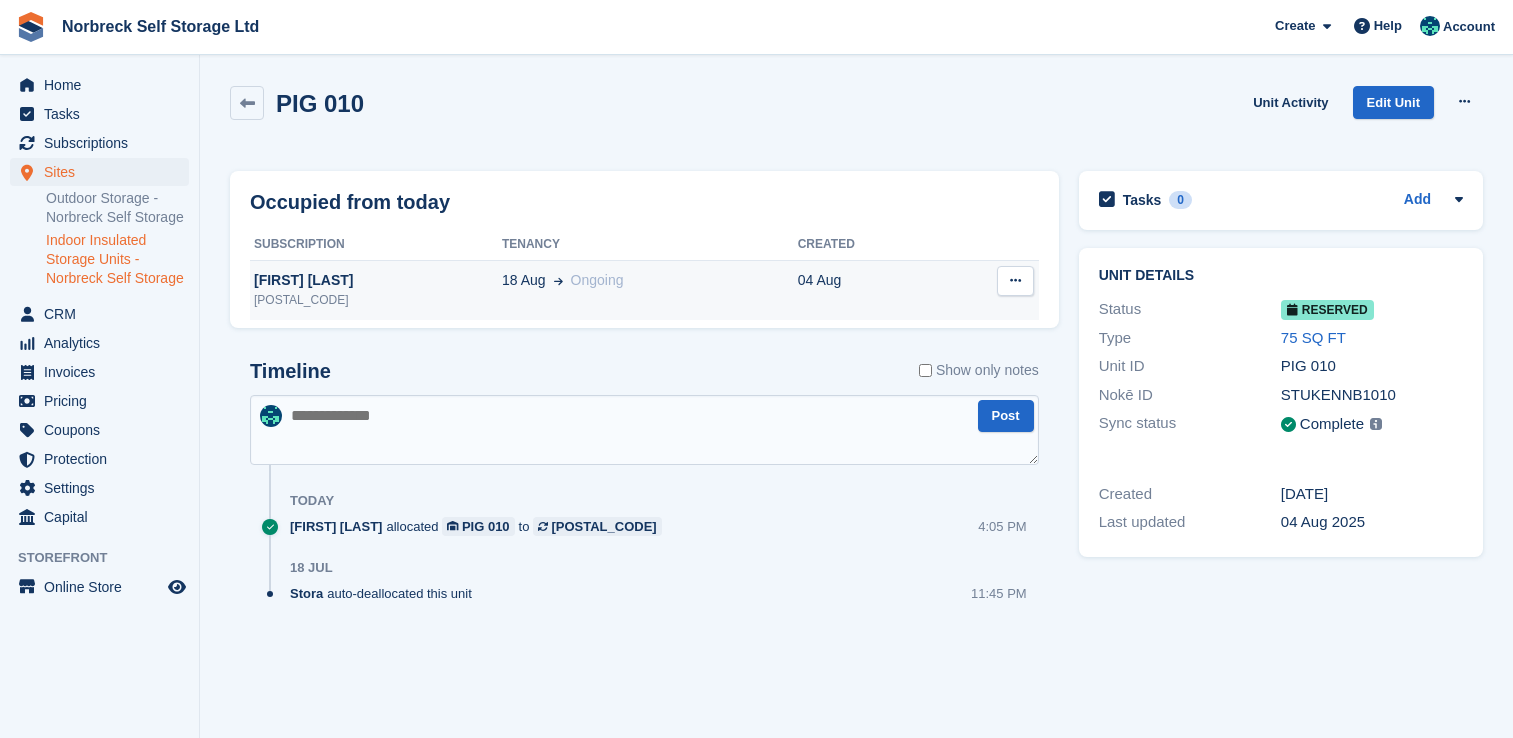 scroll, scrollTop: 0, scrollLeft: 0, axis: both 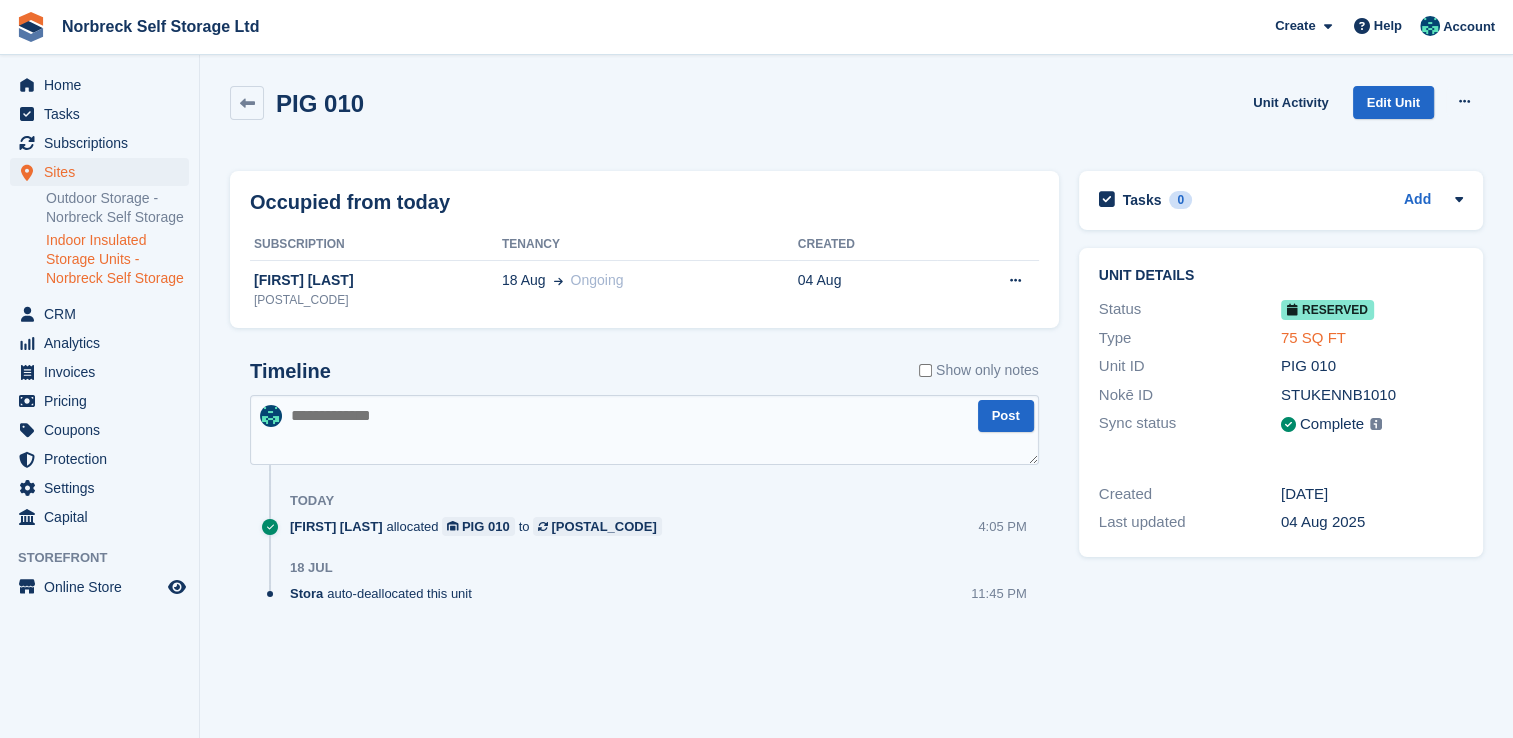 click on "75 SQ FT" at bounding box center [1313, 337] 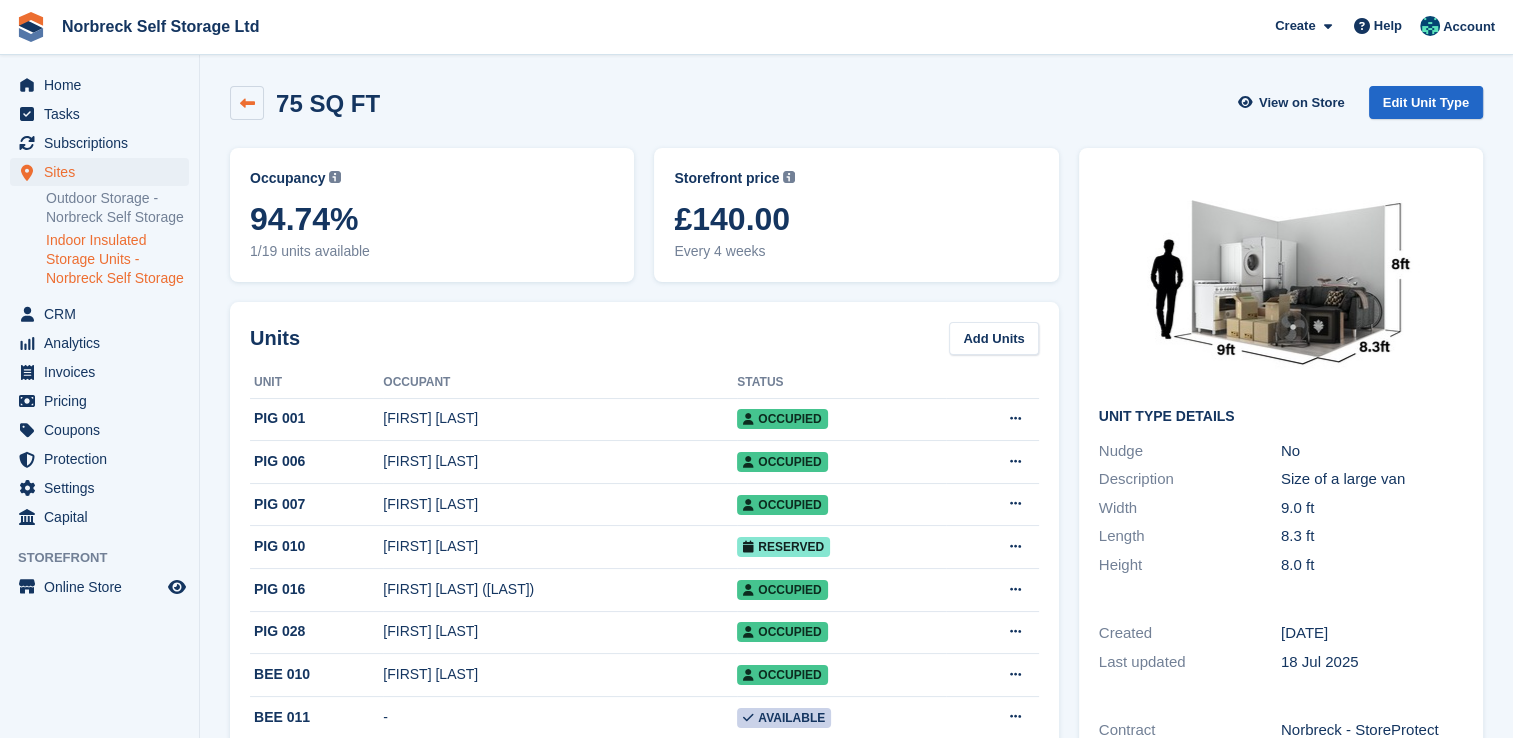 click at bounding box center (247, 103) 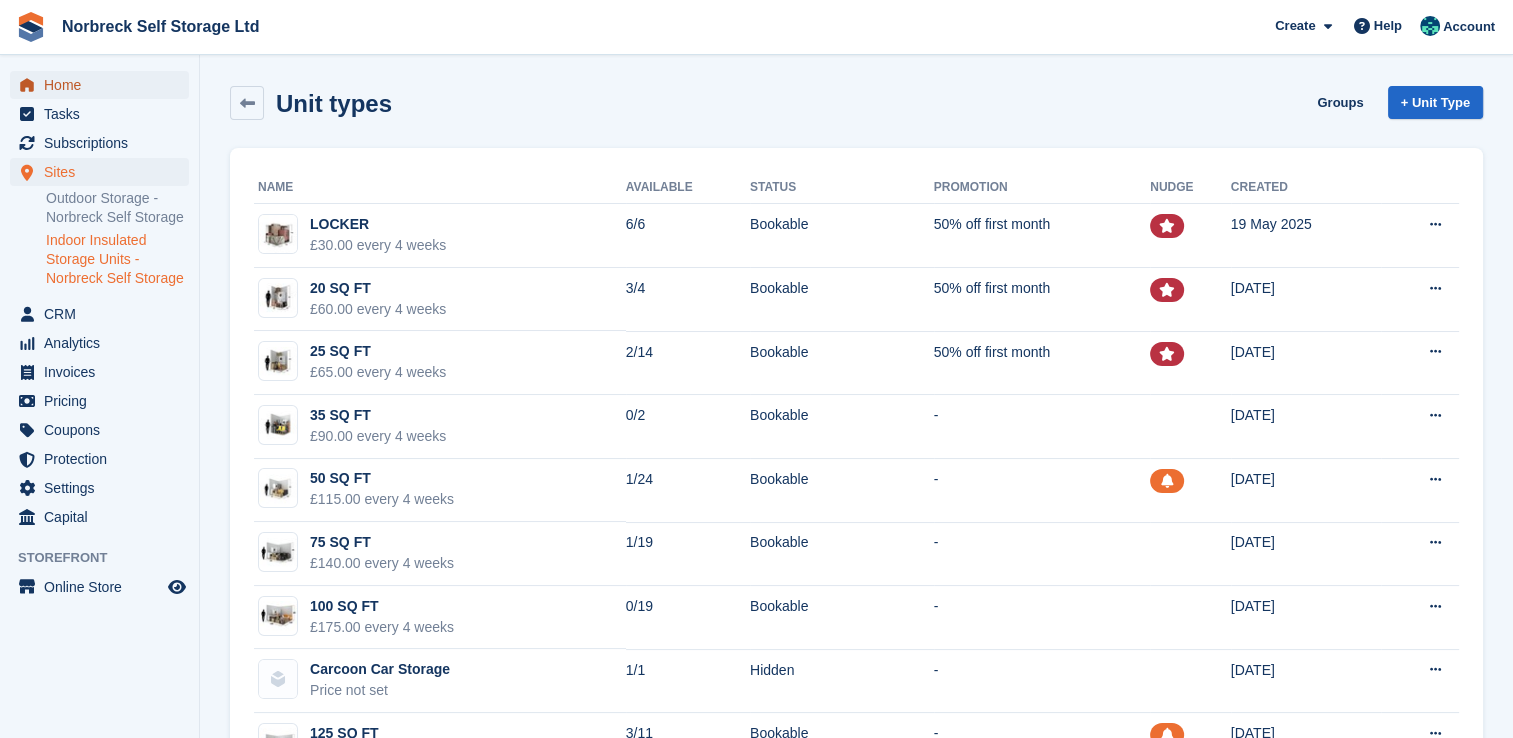 click on "Home" at bounding box center (99, 85) 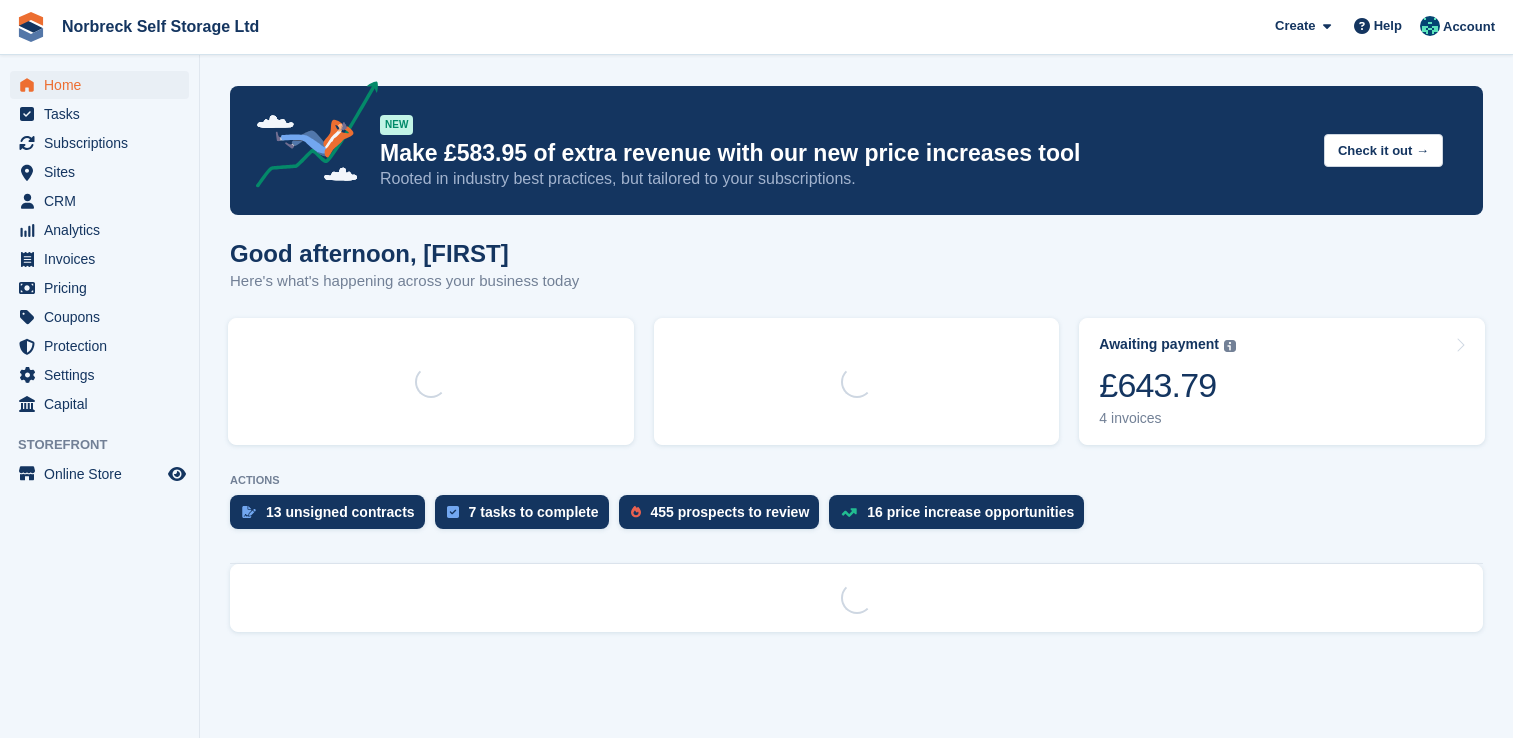scroll, scrollTop: 0, scrollLeft: 0, axis: both 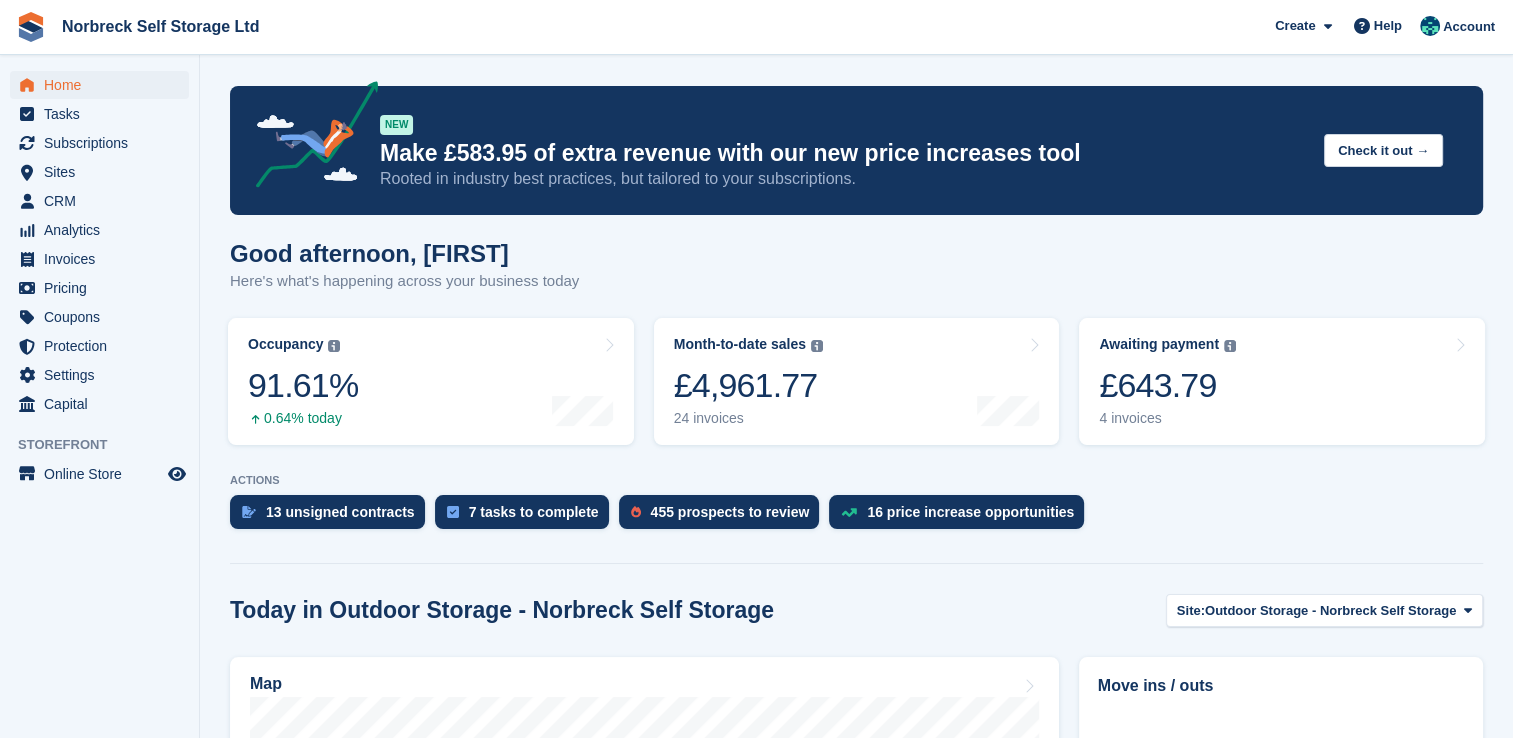 click on "Move ins / outs
No tenants moving in or out." at bounding box center [1281, 917] 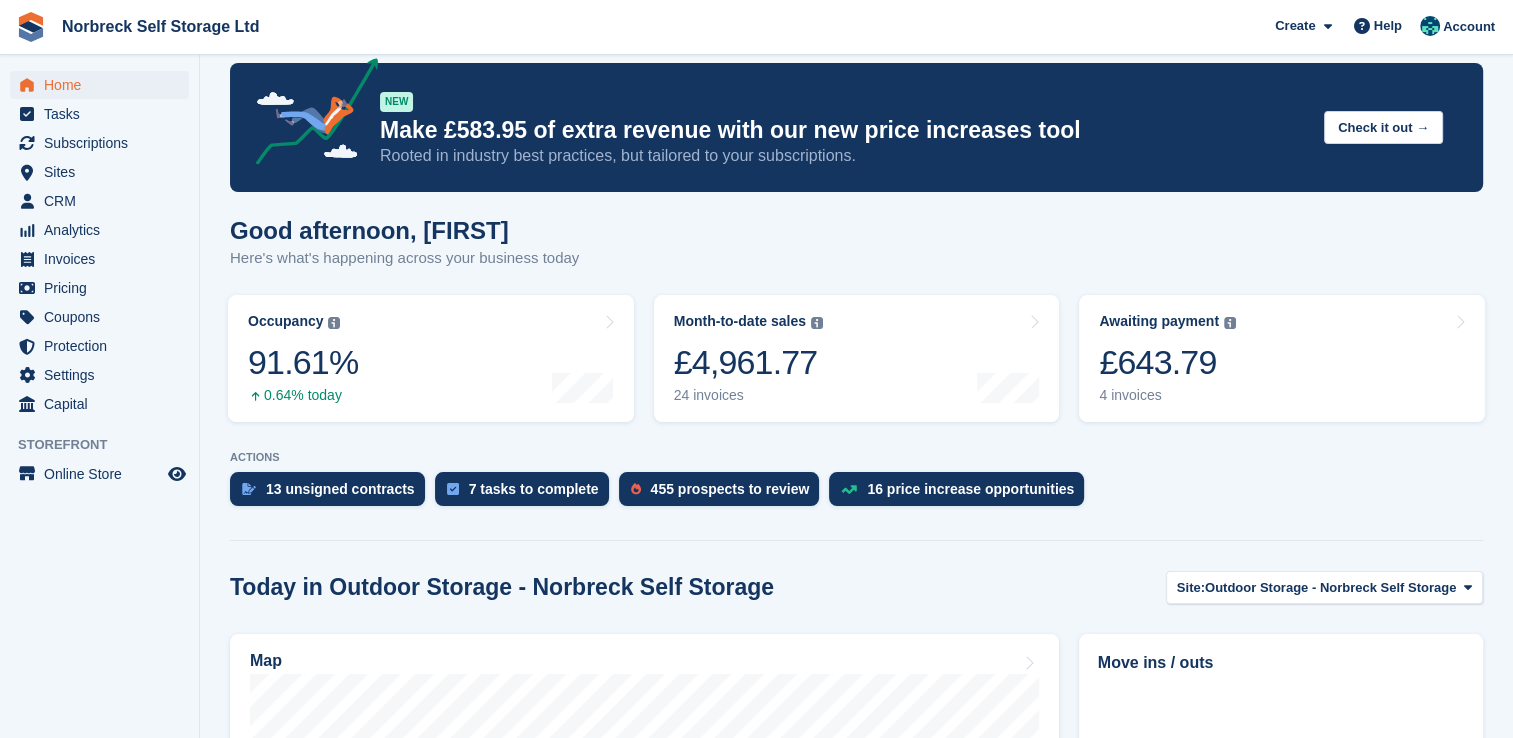 scroll, scrollTop: 35, scrollLeft: 0, axis: vertical 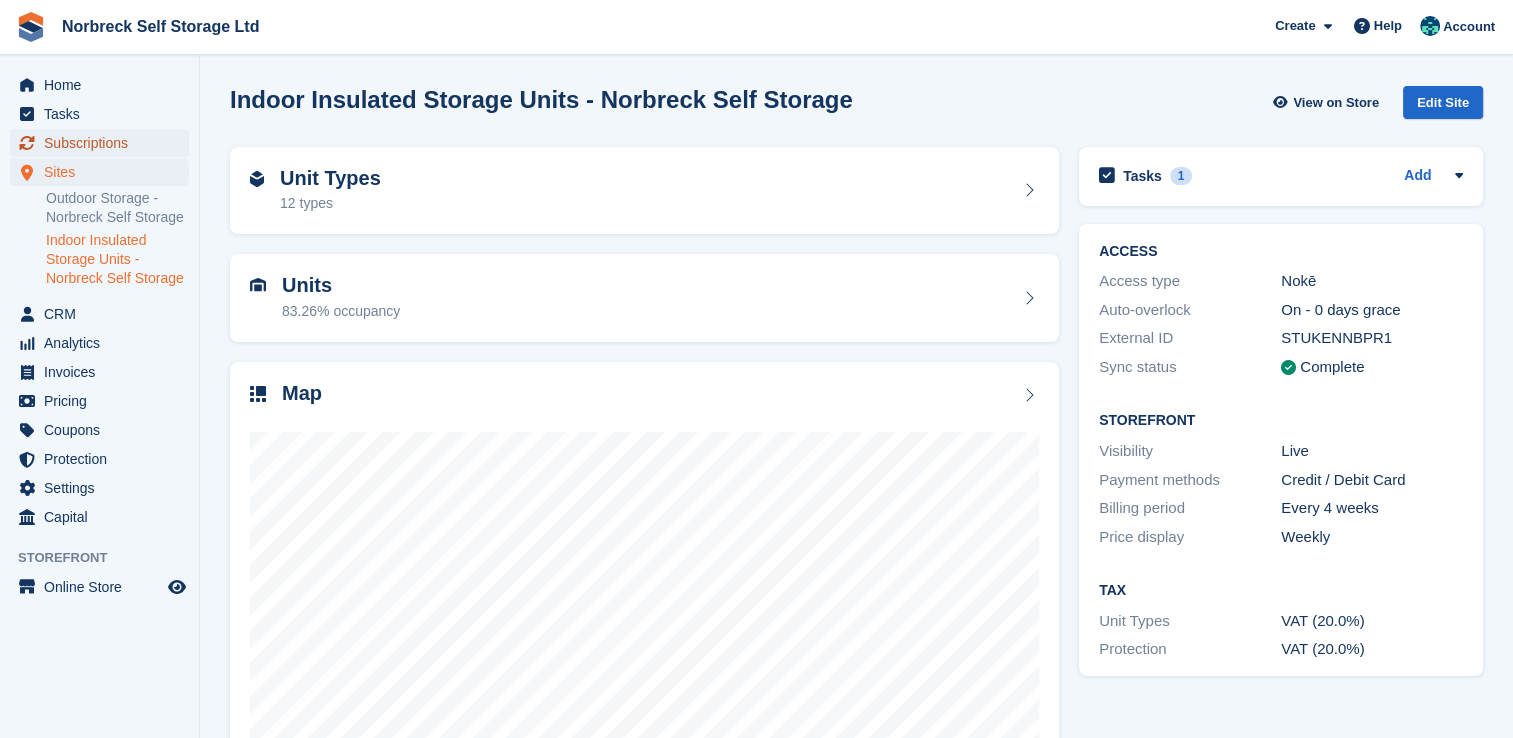 click on "Subscriptions" at bounding box center (104, 143) 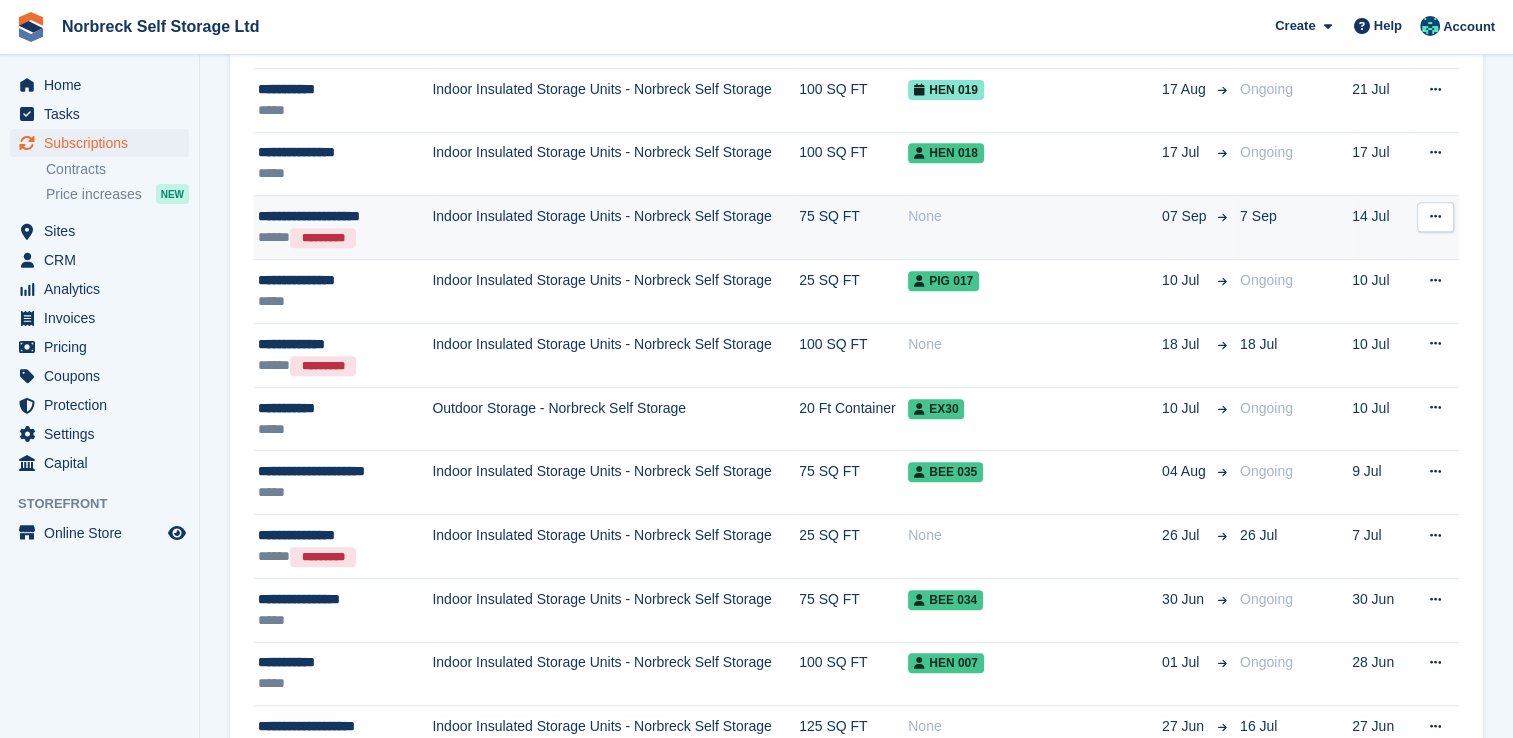 scroll, scrollTop: 900, scrollLeft: 0, axis: vertical 